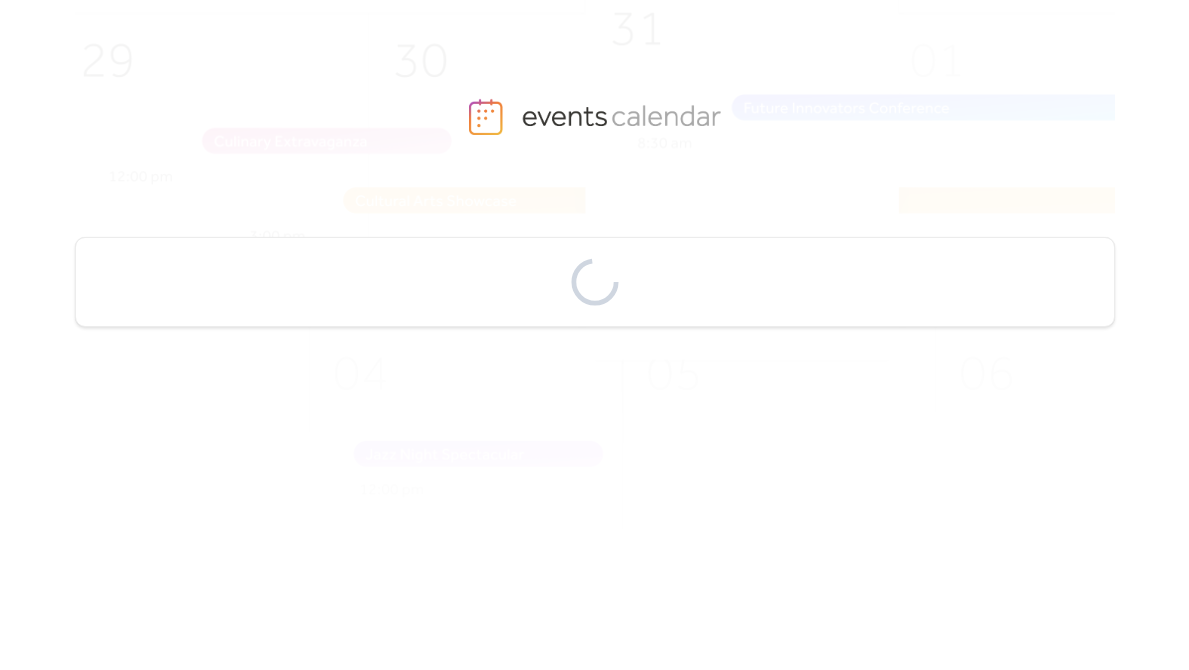 scroll, scrollTop: 0, scrollLeft: 0, axis: both 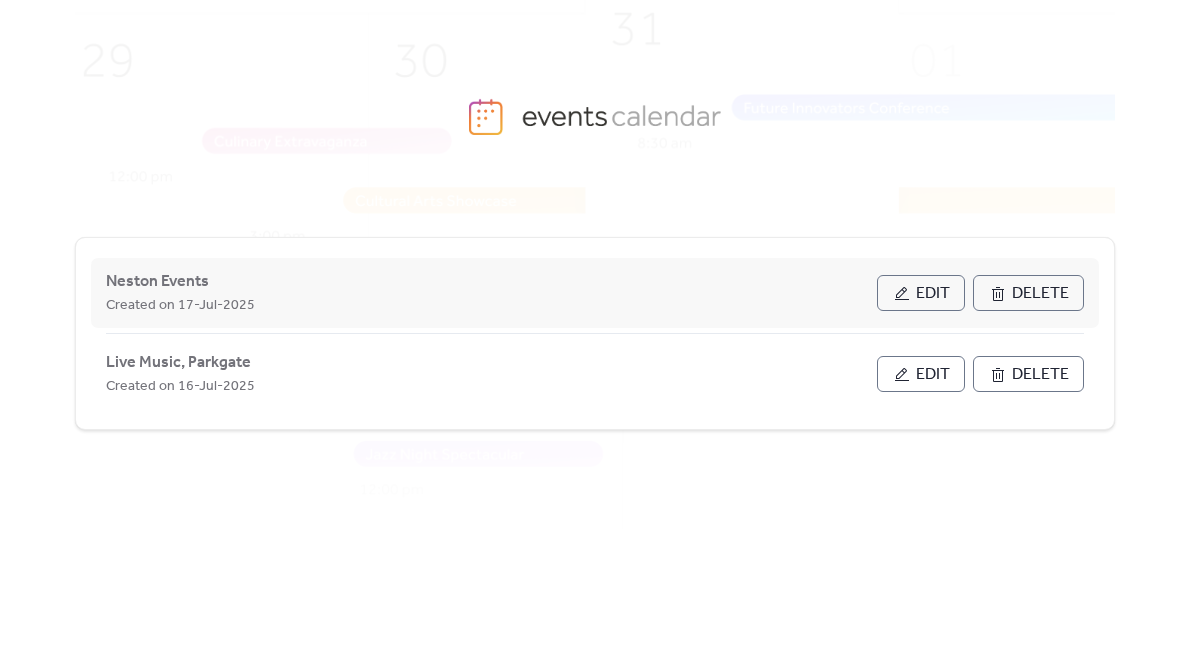 click on "Edit" at bounding box center (933, 294) 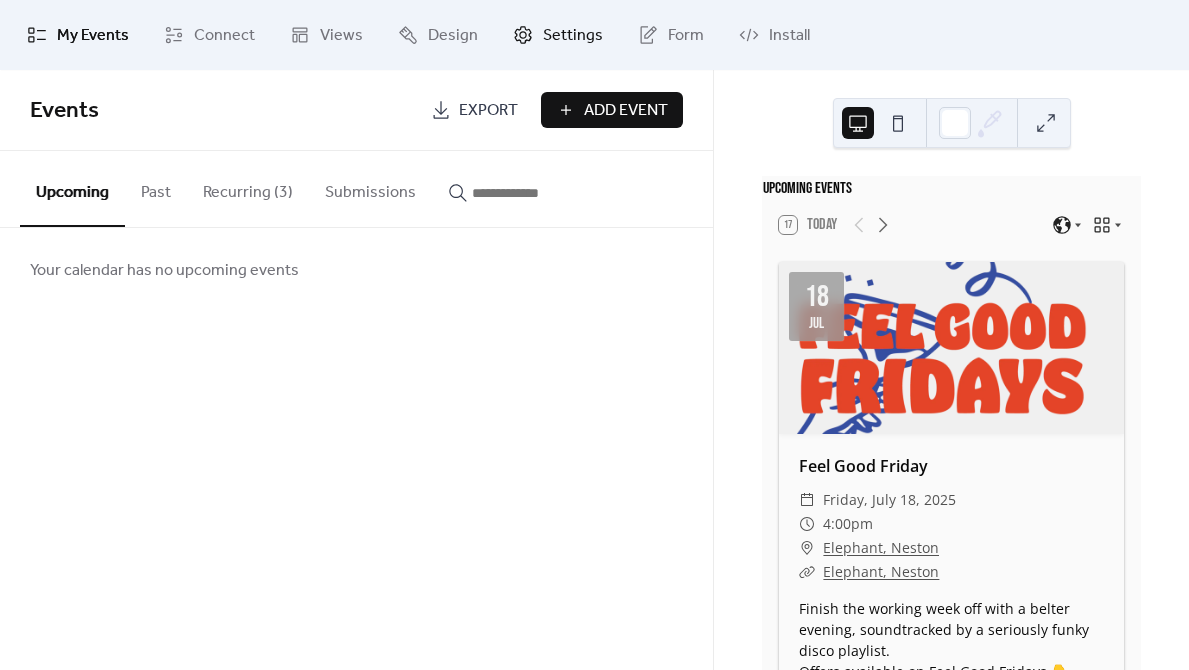 click on "Settings" at bounding box center [573, 36] 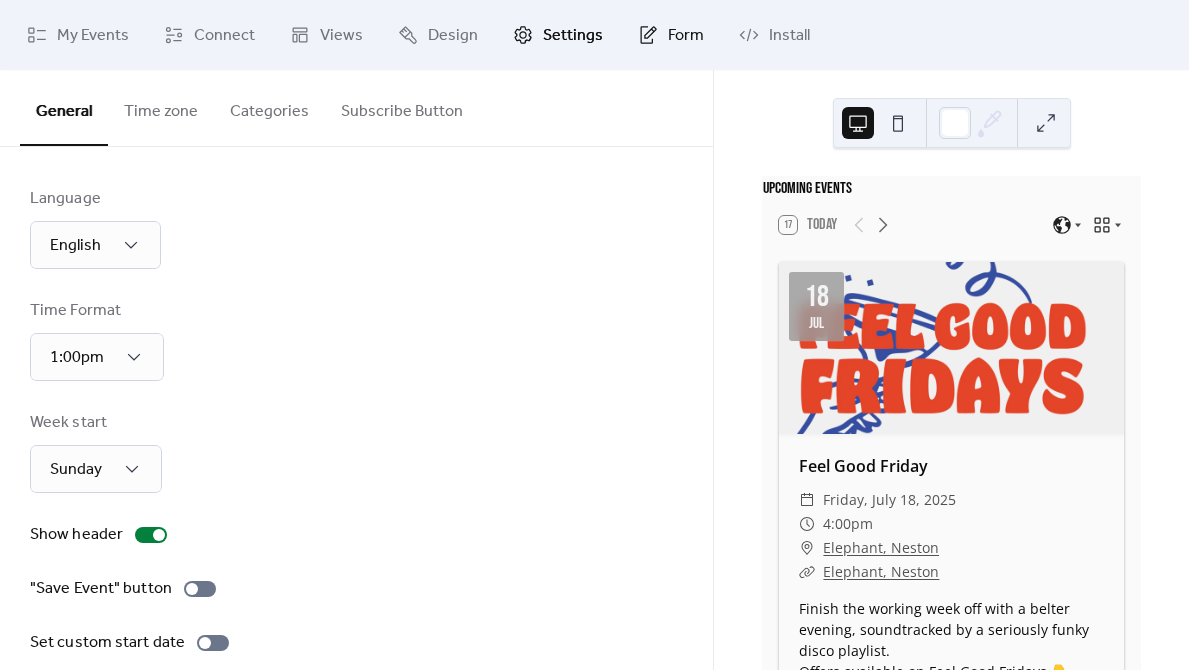 click on "Form" at bounding box center (686, 36) 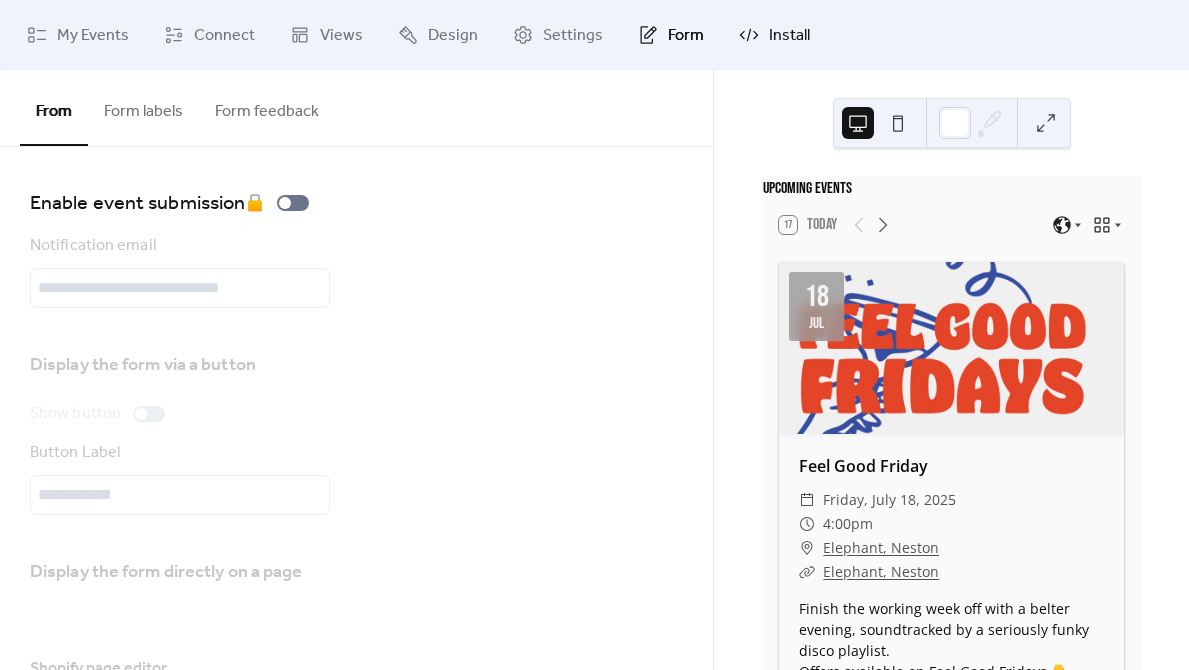 click 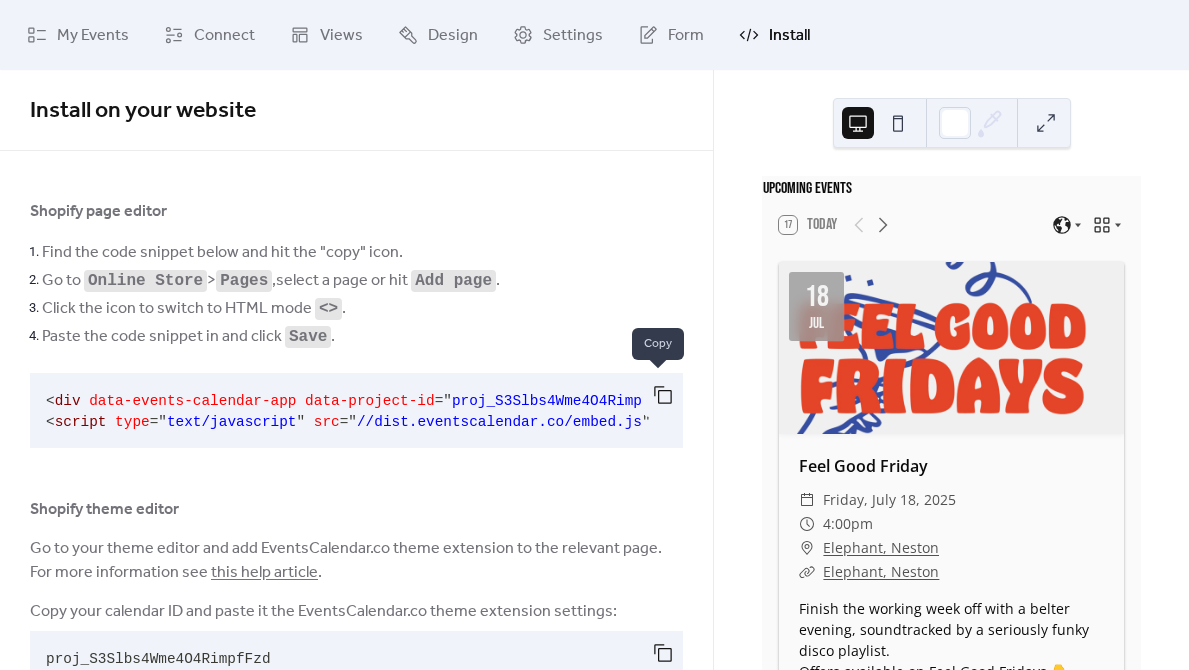 click at bounding box center (663, 395) 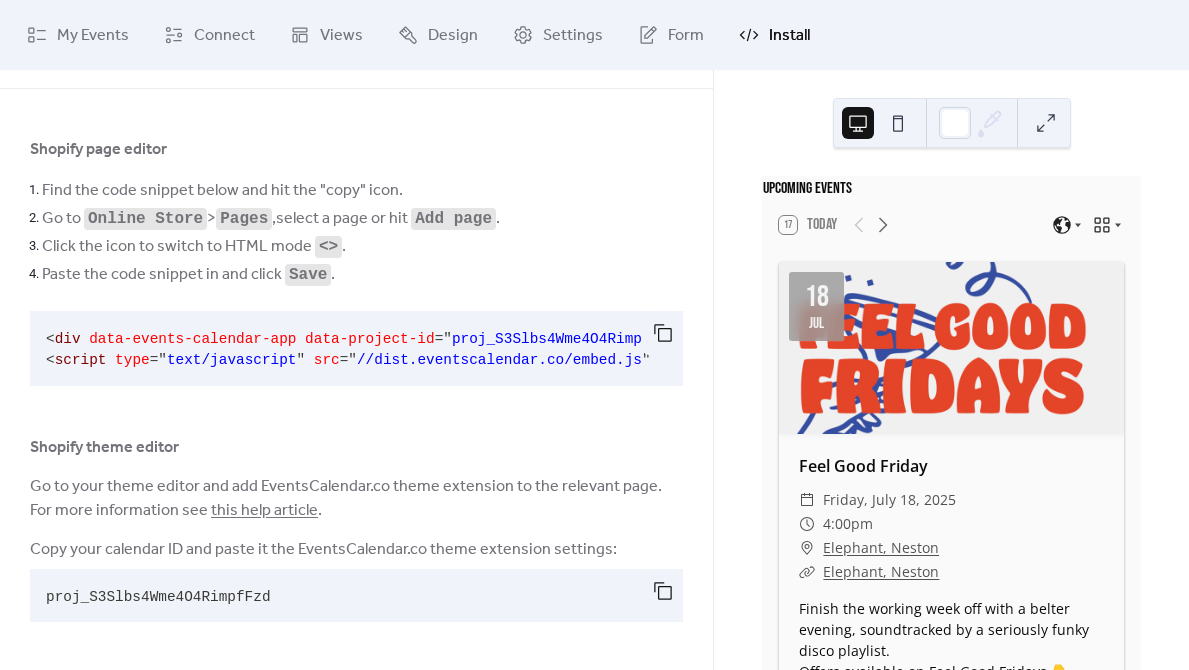 scroll, scrollTop: 63, scrollLeft: 0, axis: vertical 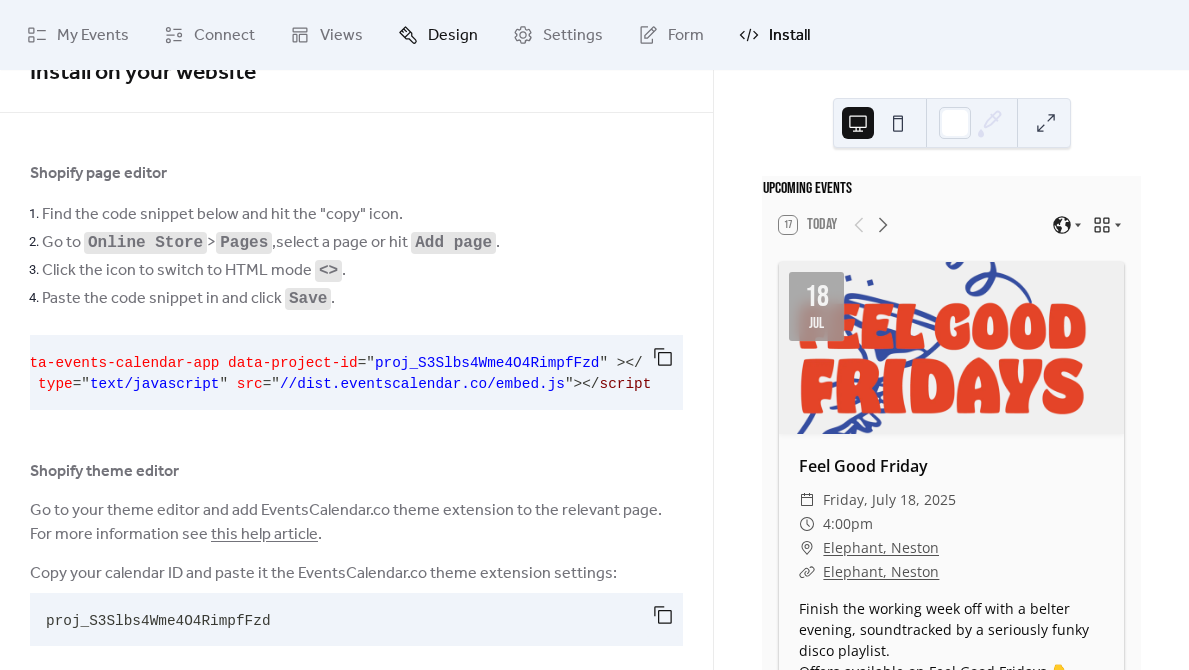 click on "Design" at bounding box center (438, 35) 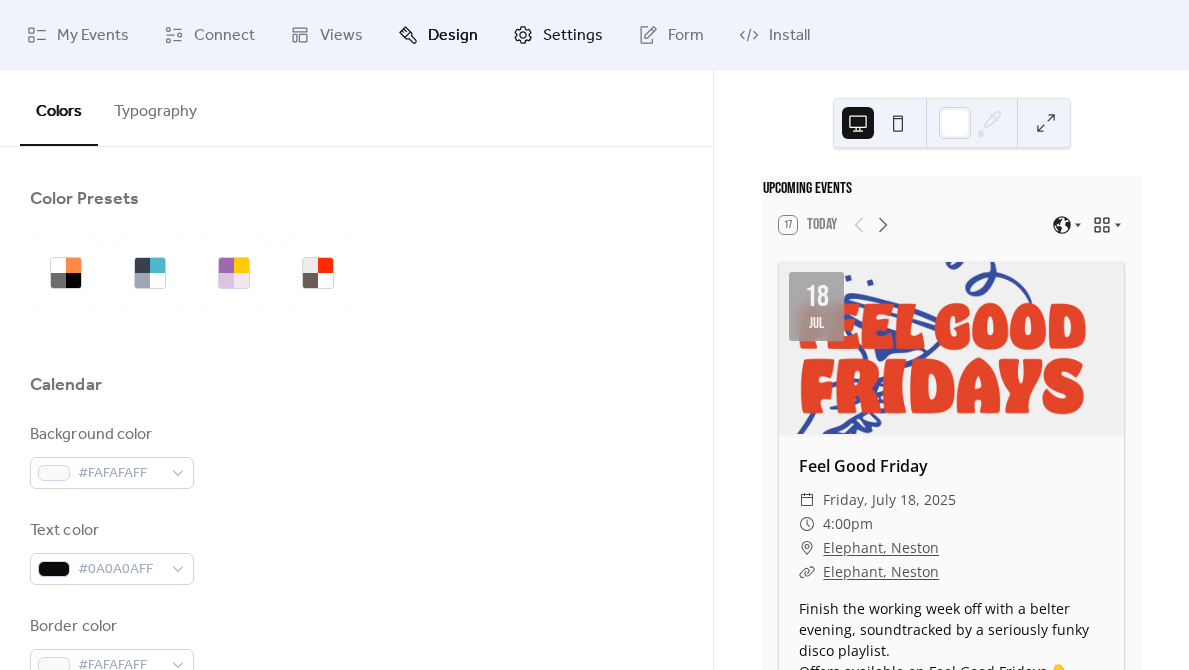 click on "Settings" at bounding box center [573, 36] 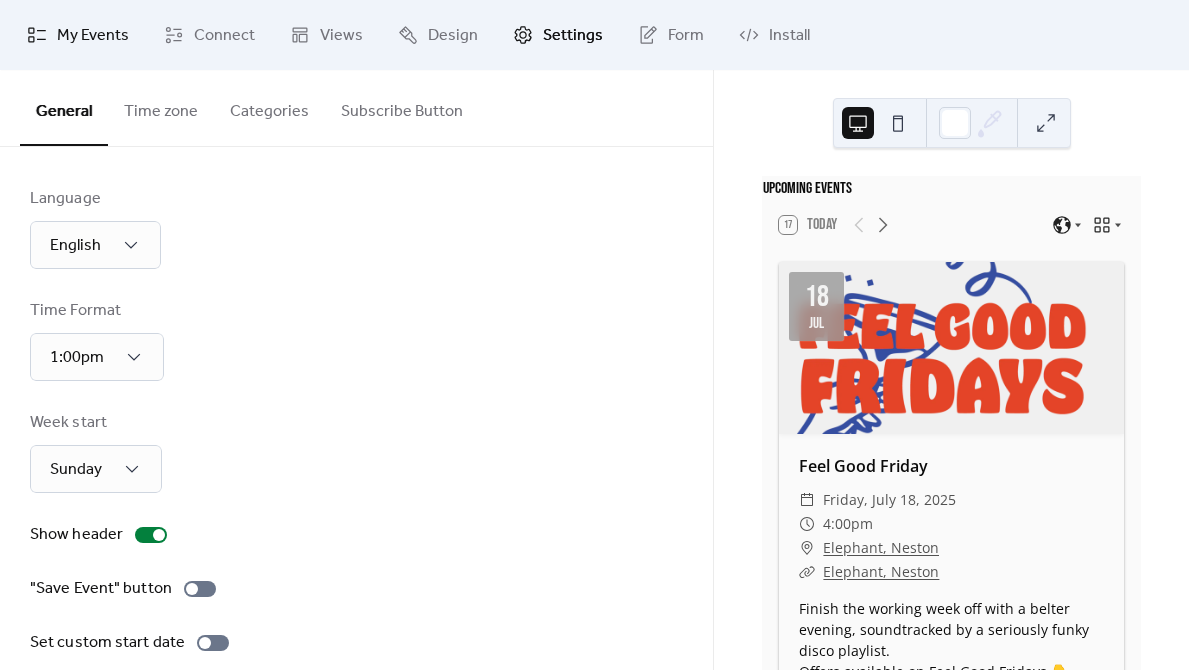 click on "My Events" at bounding box center [93, 36] 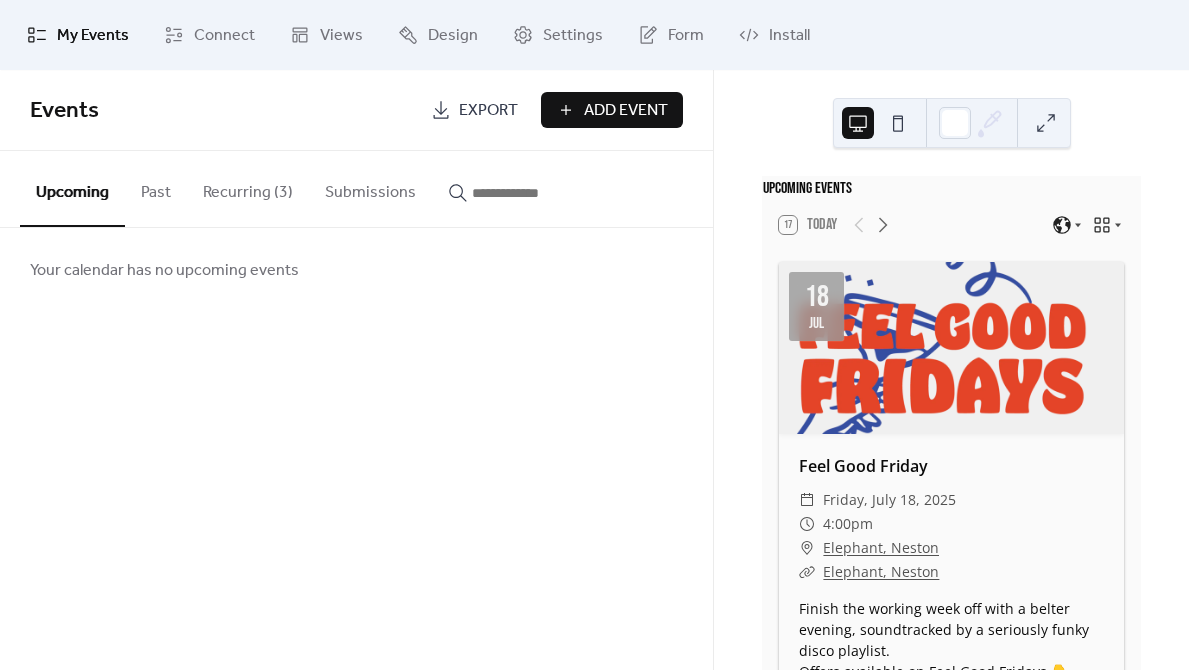 click on "Recurring (3)" at bounding box center [248, 188] 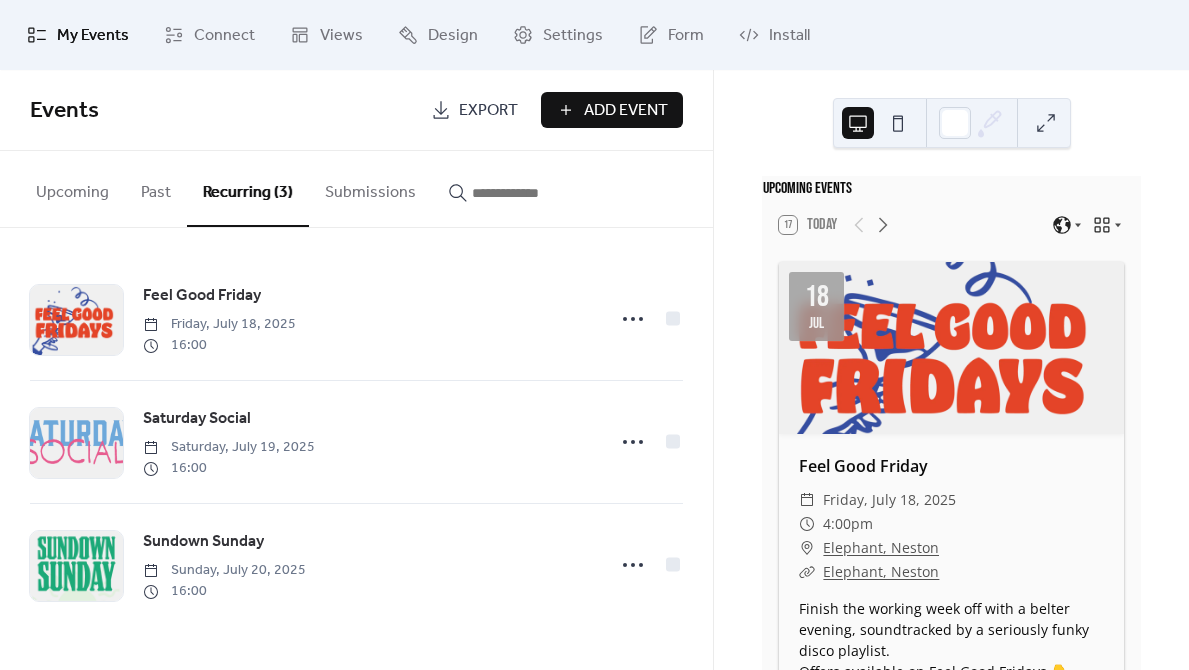 click on "Upcoming" at bounding box center [72, 188] 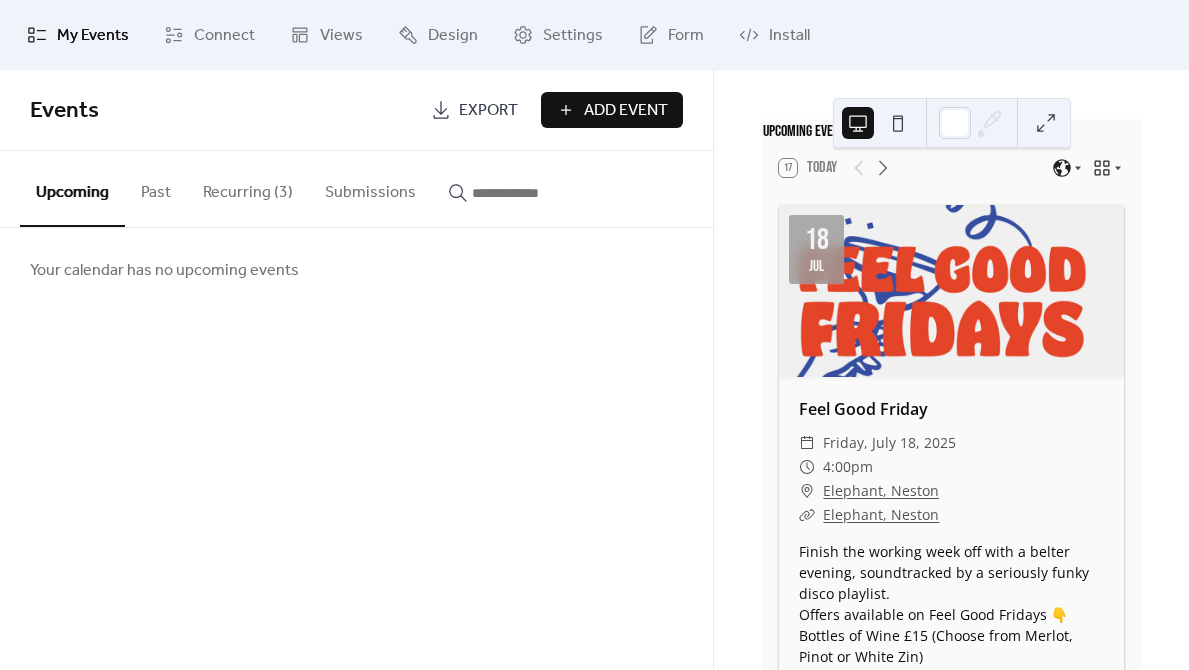 scroll, scrollTop: 0, scrollLeft: 0, axis: both 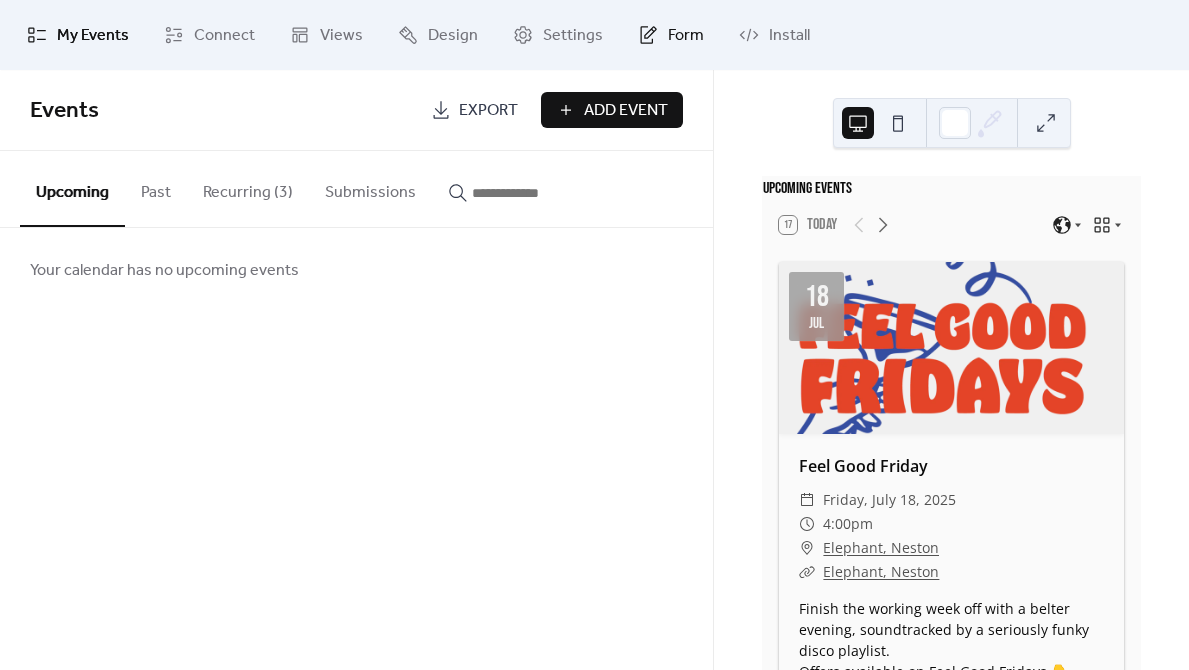click on "Form" at bounding box center (686, 36) 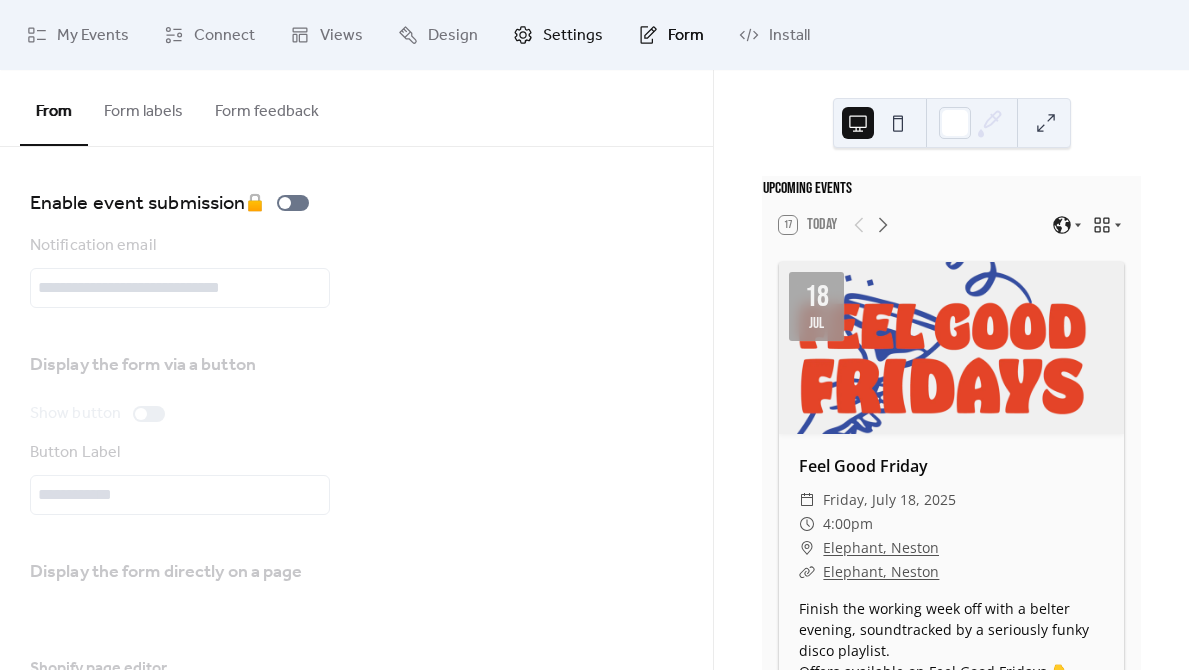 click 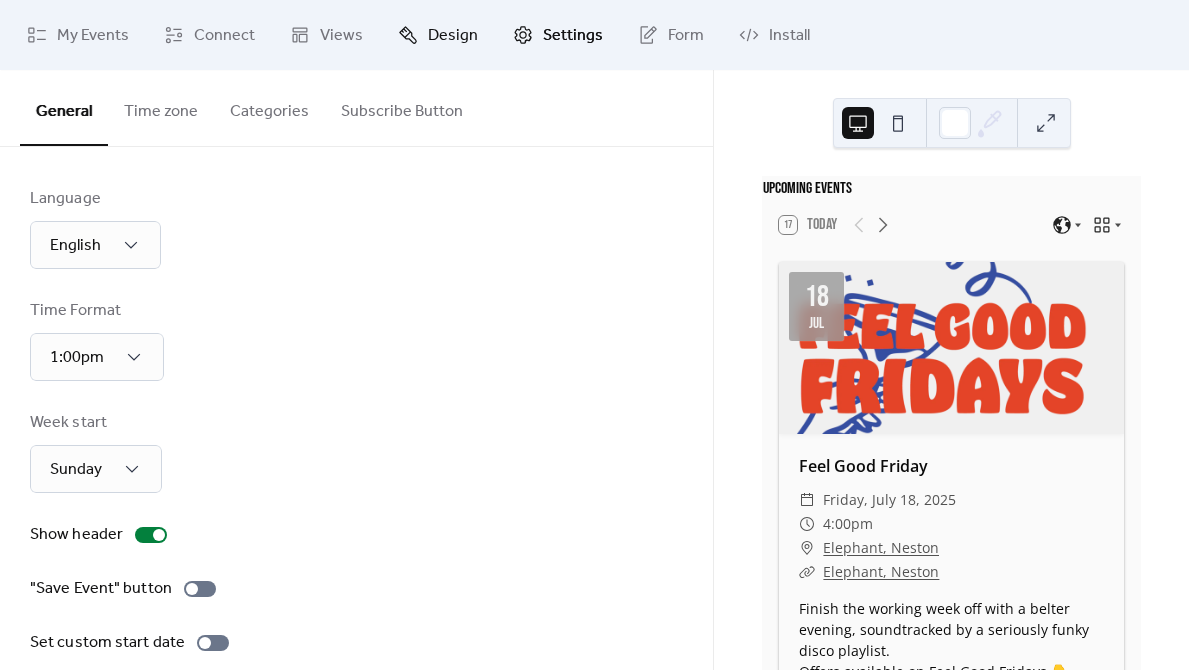 click on "Design" at bounding box center (453, 36) 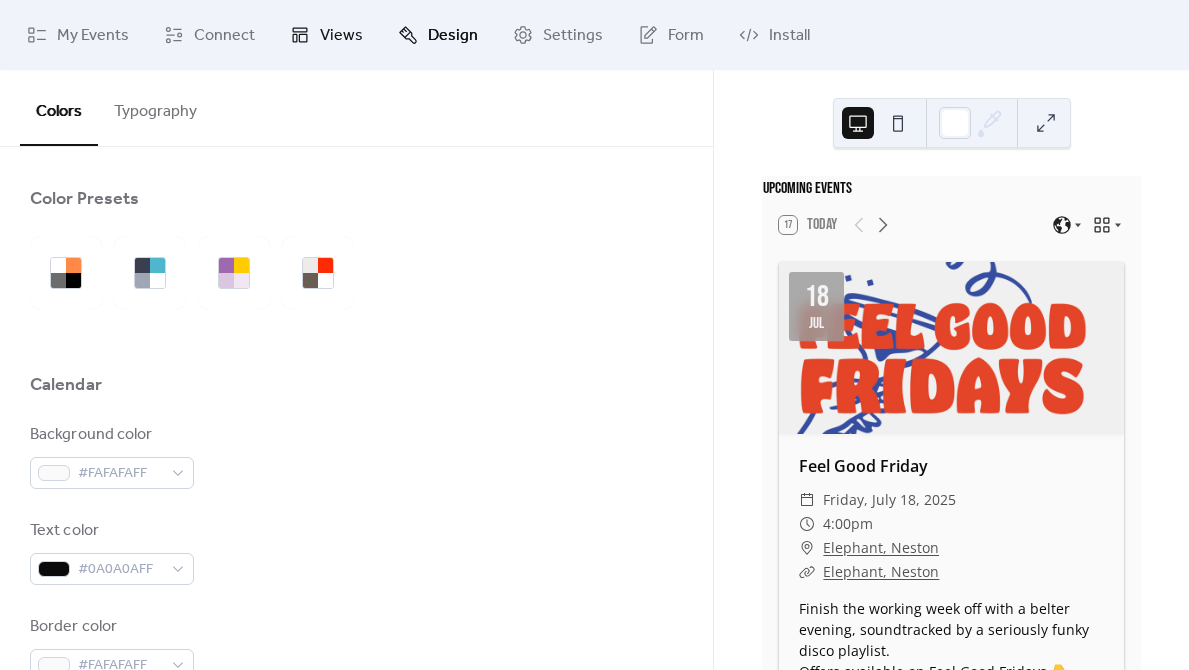 click on "Views" at bounding box center (341, 36) 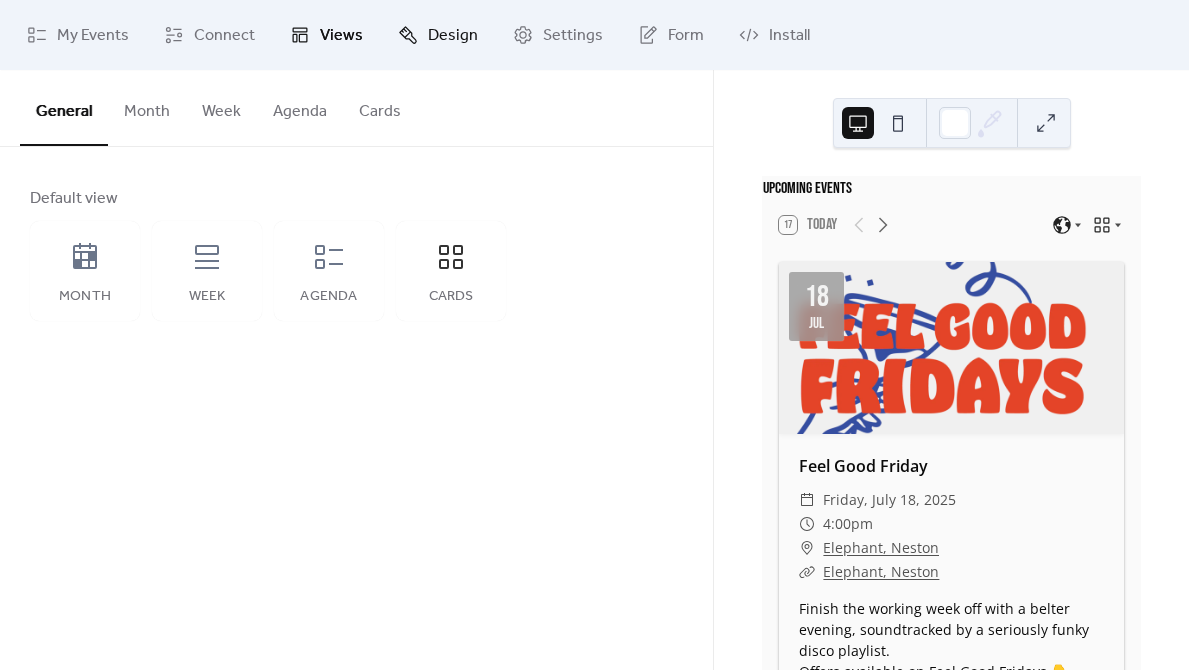 click on "Design" at bounding box center [453, 36] 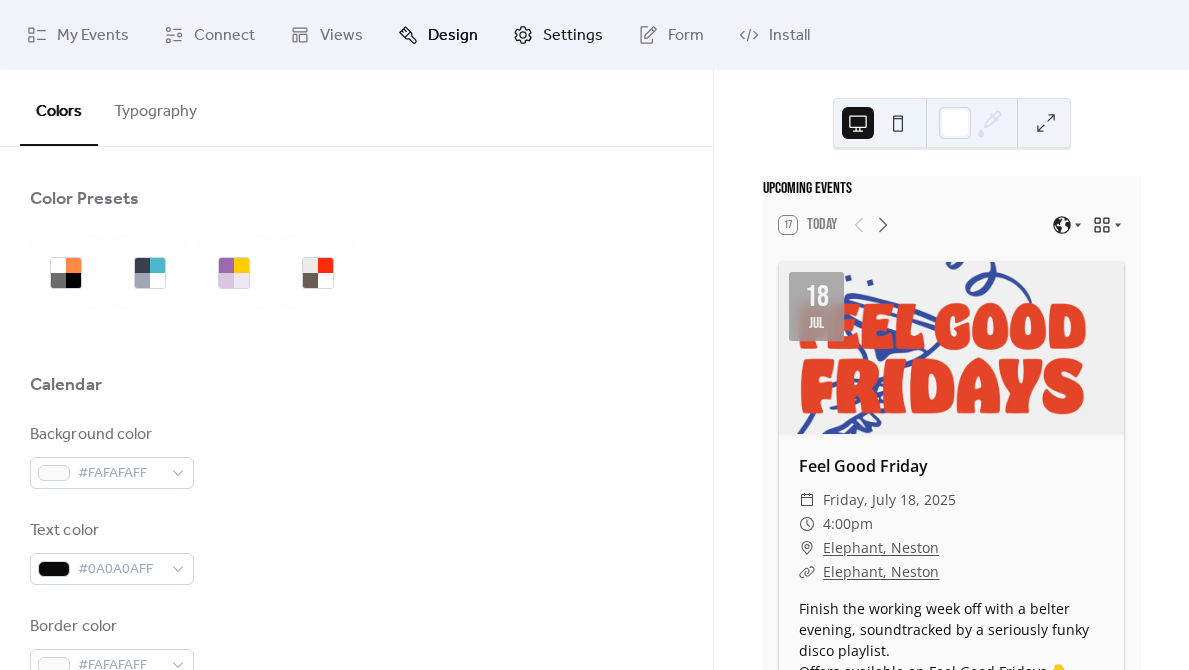 click on "Settings" at bounding box center (558, 35) 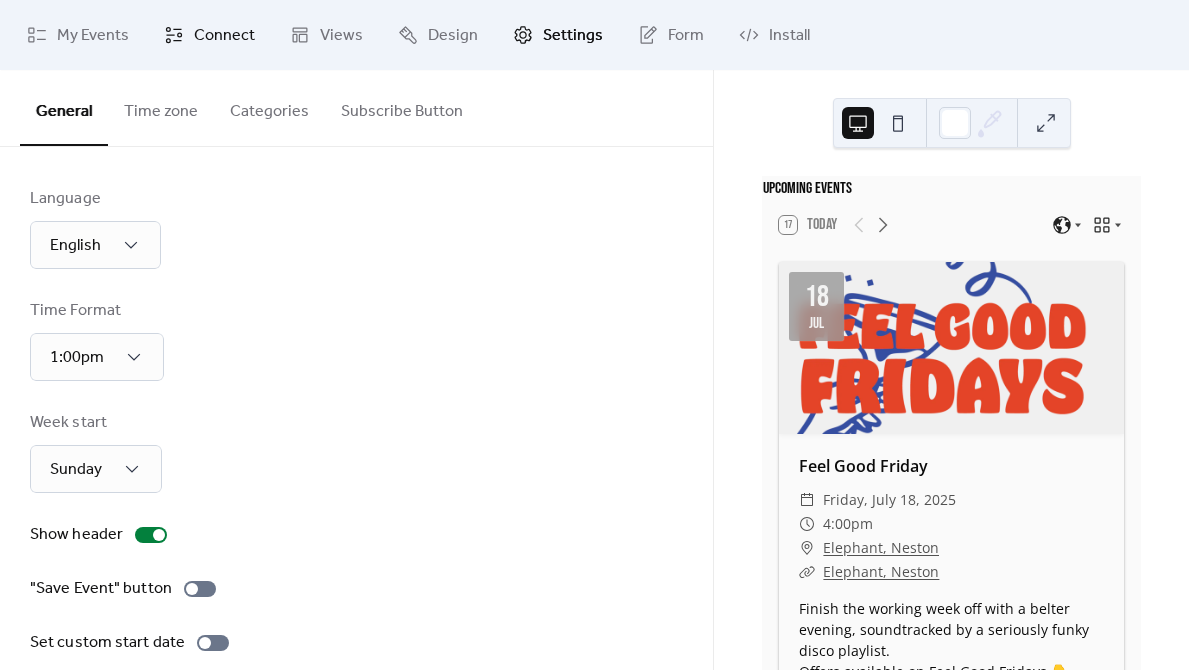 click on "Connect" at bounding box center [224, 36] 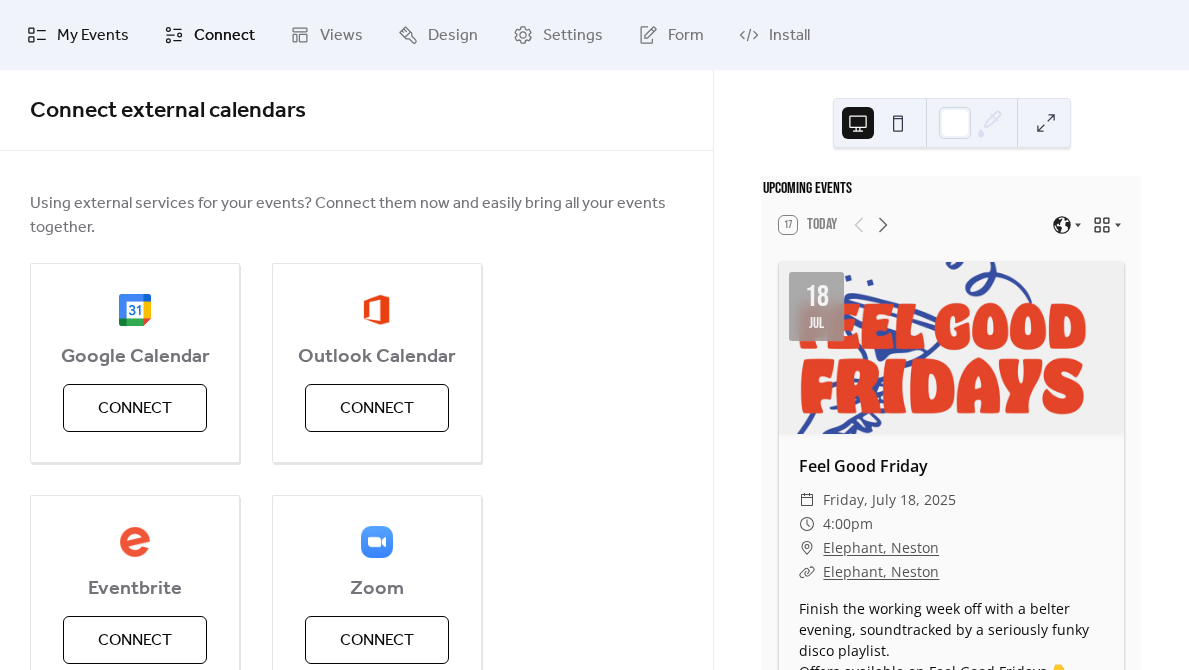 click on "My Events" at bounding box center (93, 36) 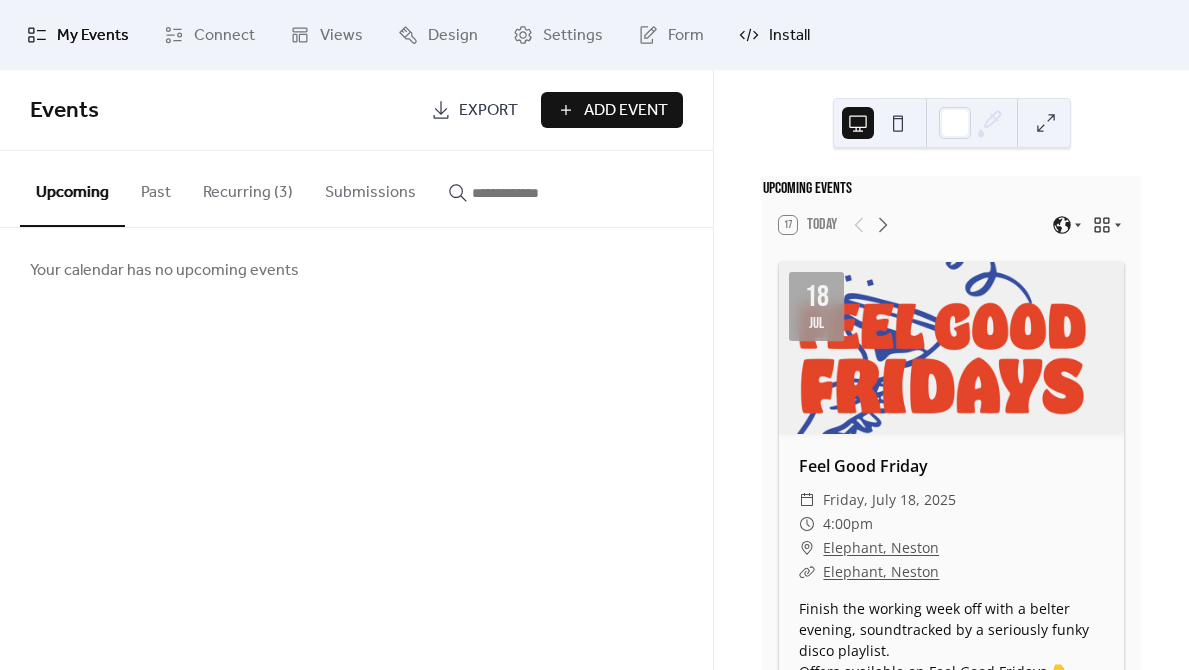click on "Install" at bounding box center (789, 36) 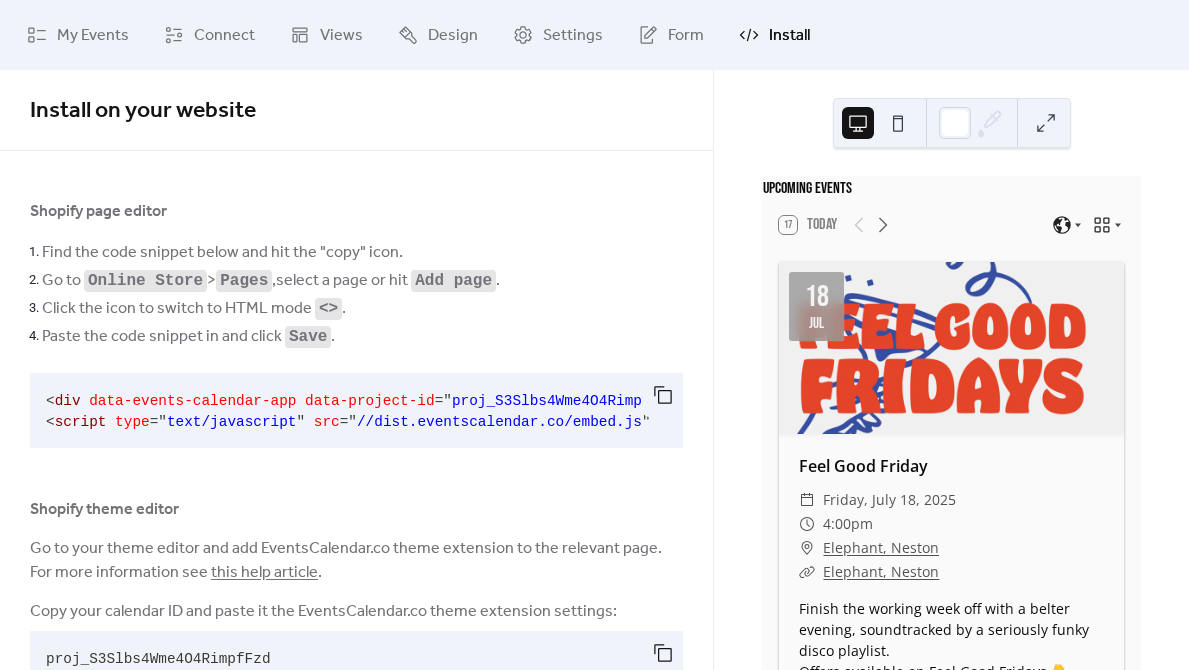 scroll, scrollTop: 67, scrollLeft: 0, axis: vertical 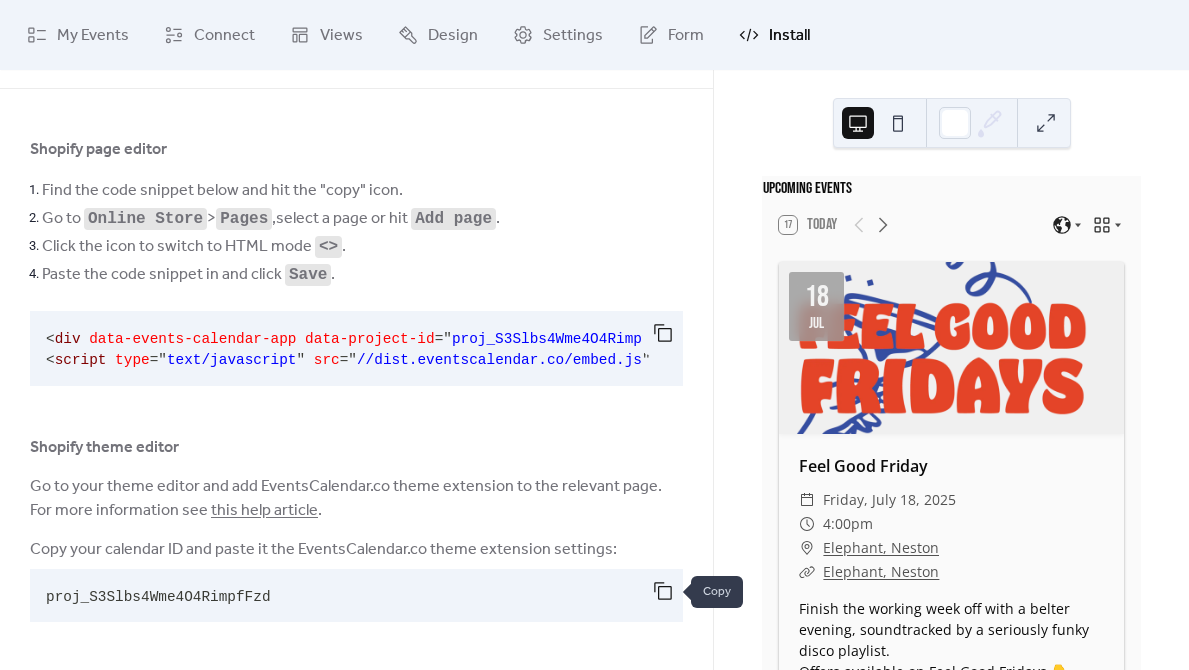 click at bounding box center [663, 591] 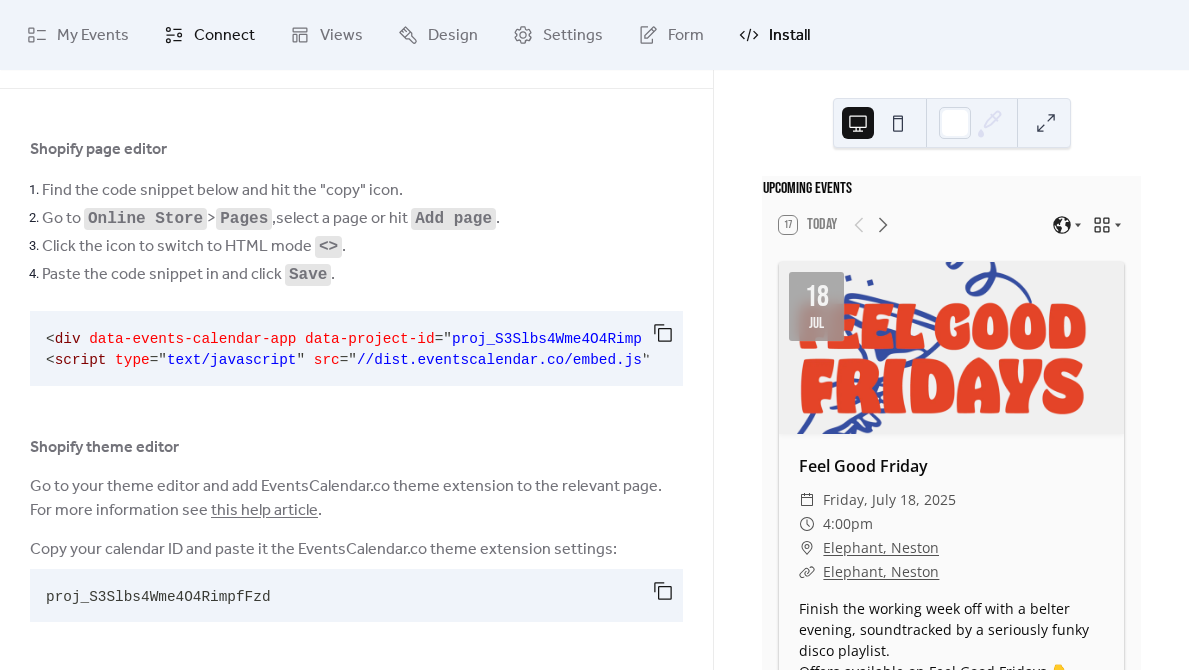 click on "Connect" at bounding box center (224, 36) 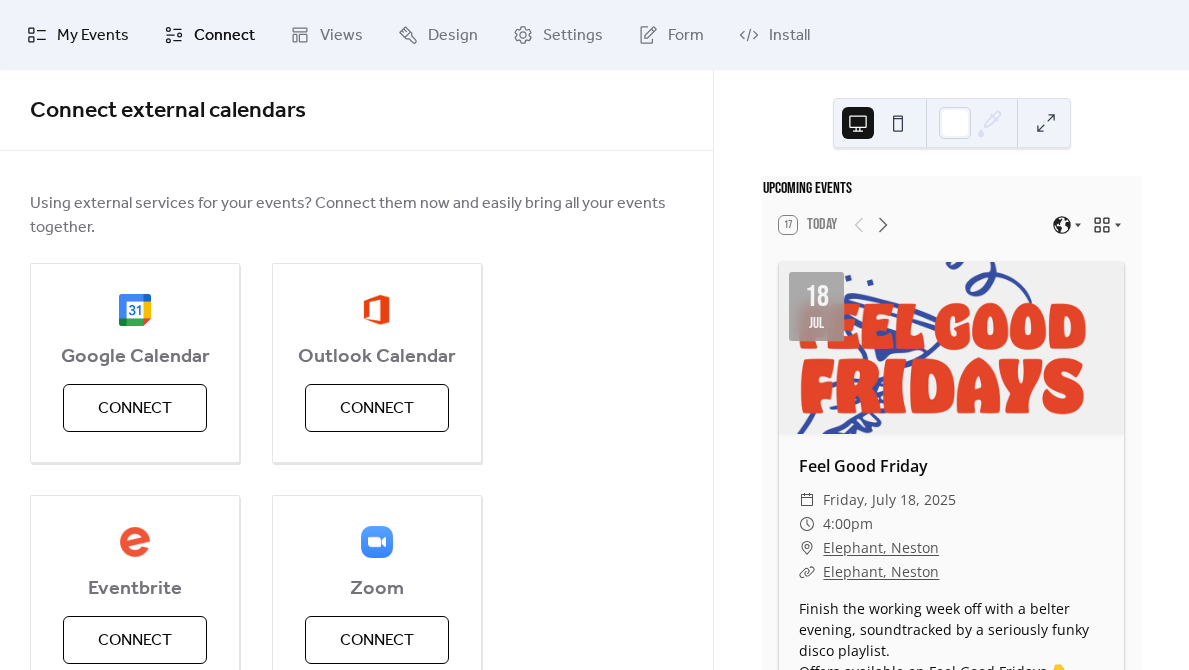 click on "My Events" at bounding box center (93, 36) 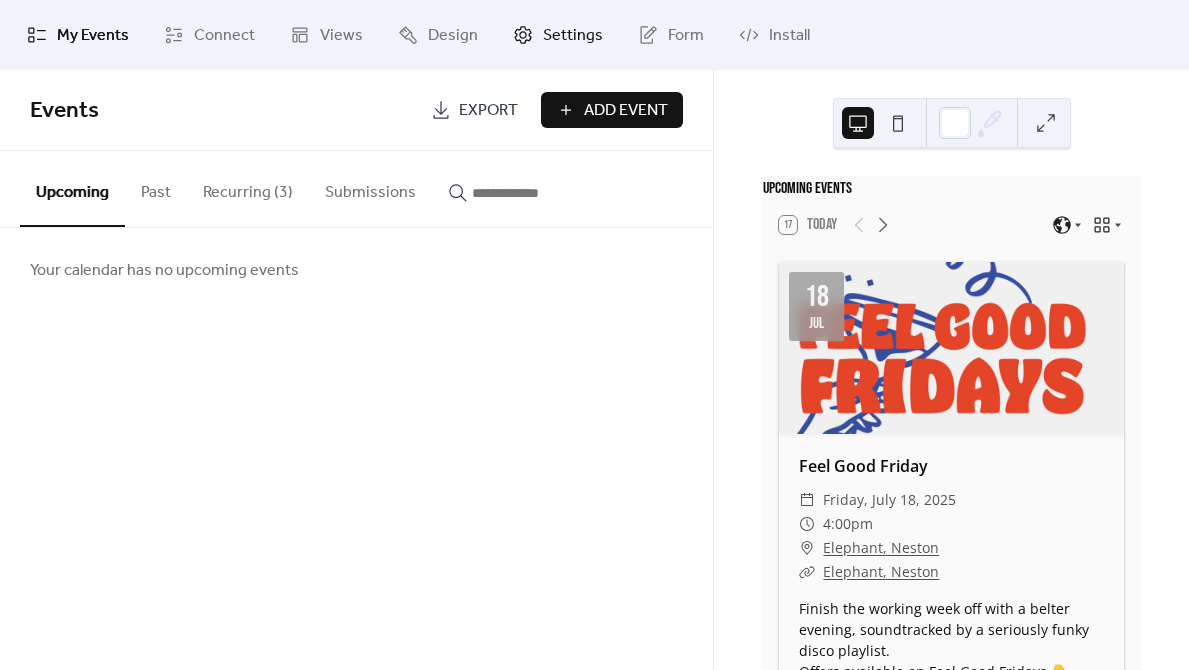 click on "Settings" at bounding box center [558, 35] 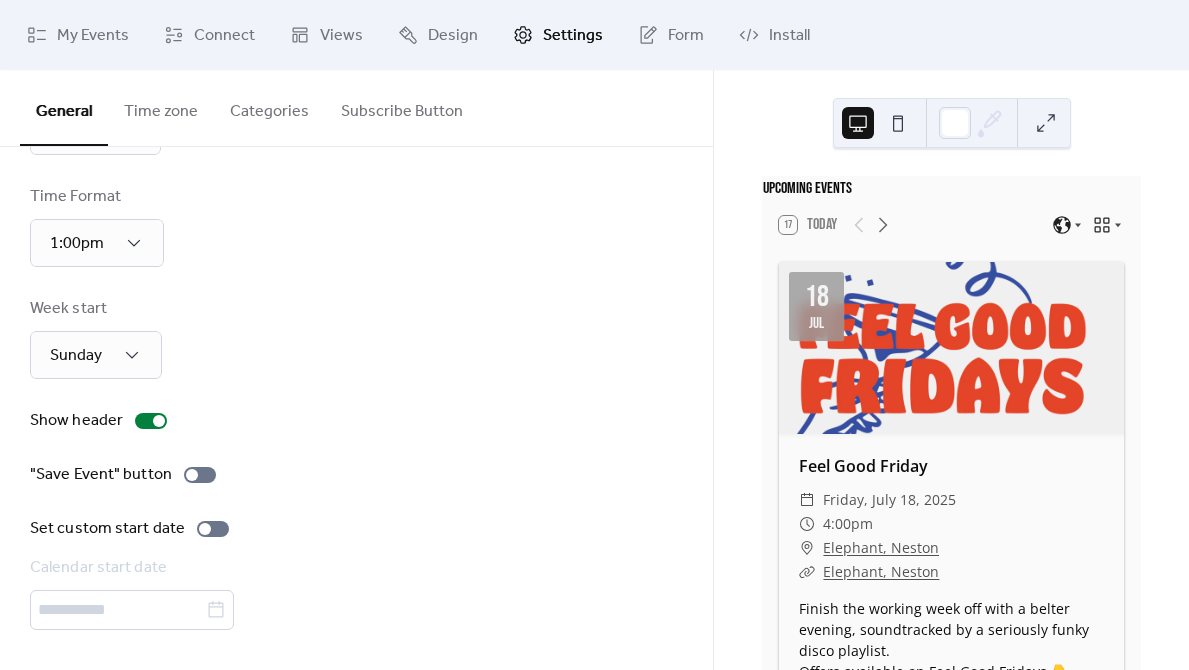 scroll, scrollTop: 7, scrollLeft: 0, axis: vertical 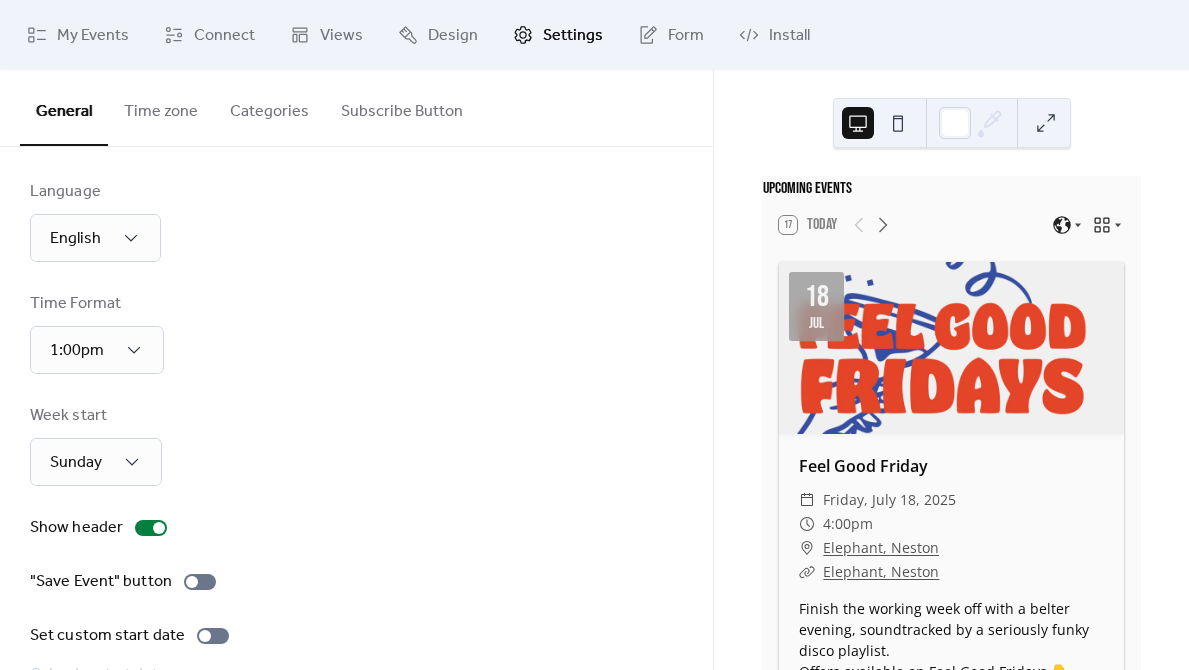 click on "Time zone" at bounding box center (161, 107) 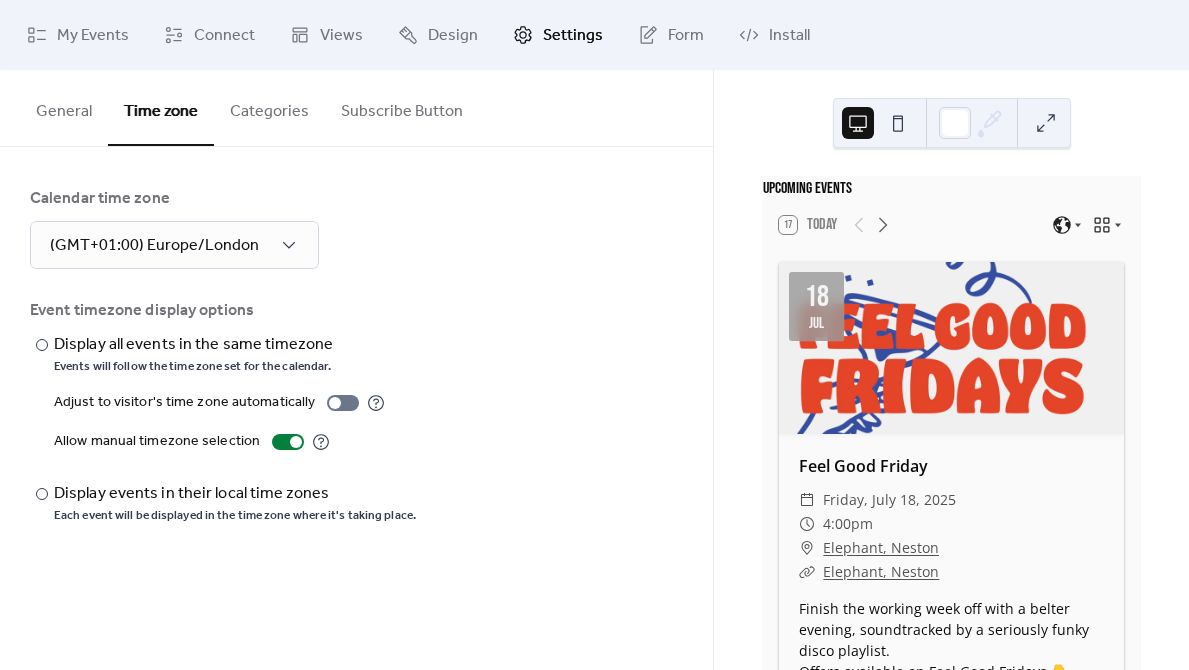 click on "Categories" at bounding box center [269, 107] 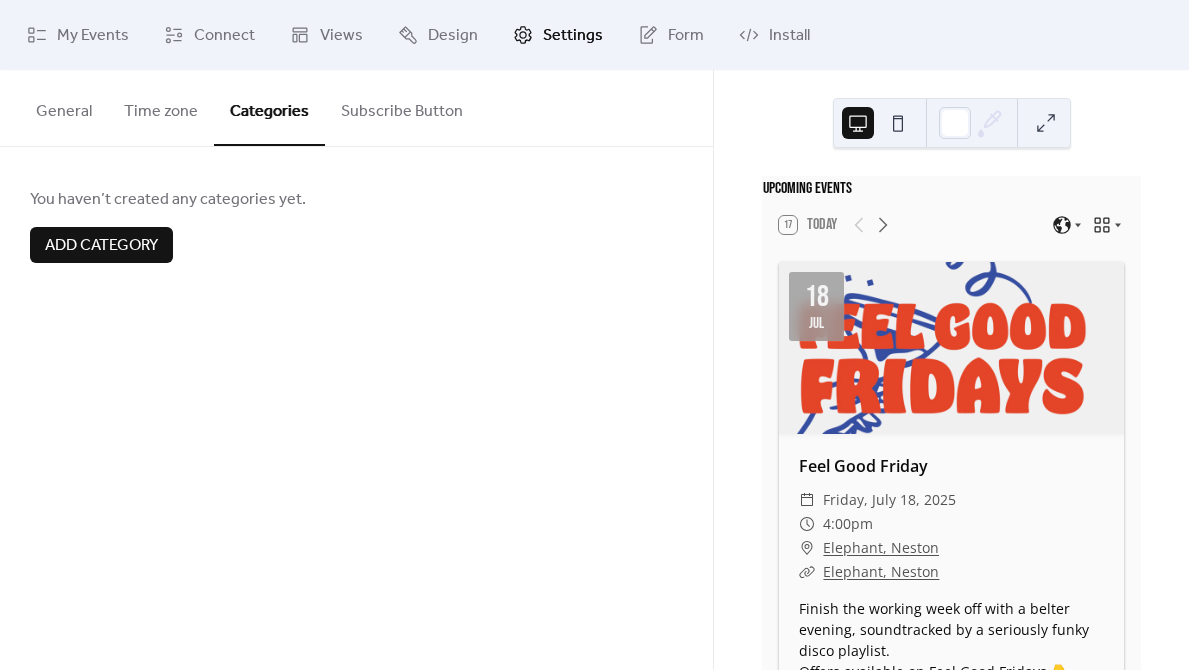 click on "Subscribe Button" at bounding box center [402, 107] 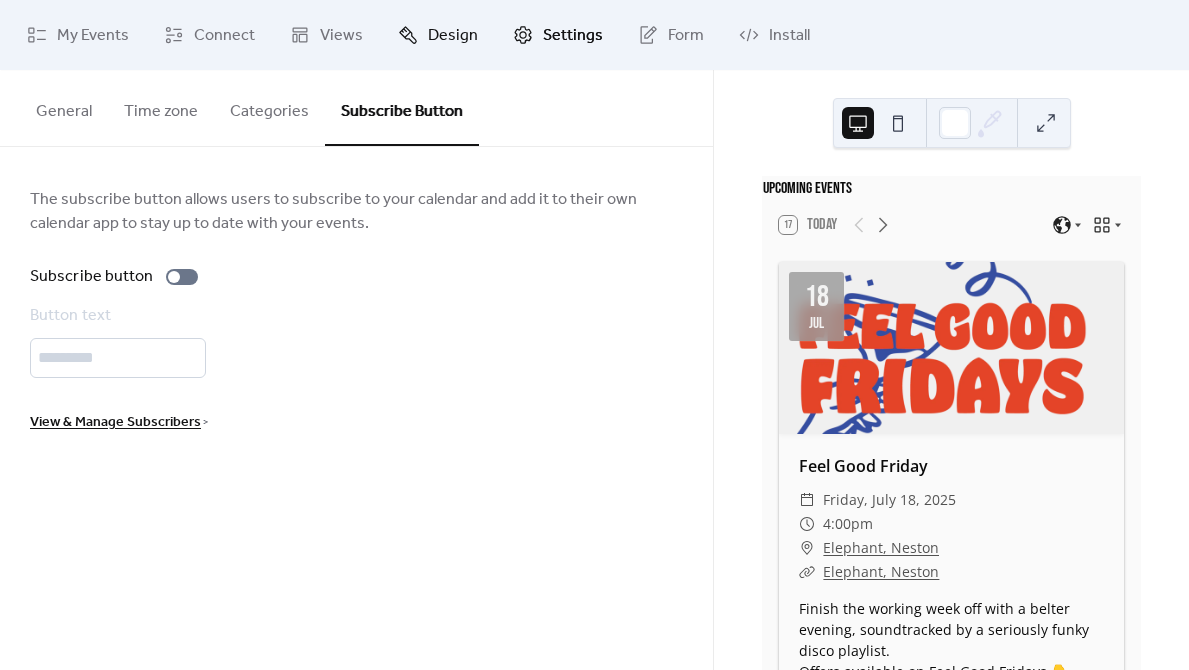 click on "Design" at bounding box center [438, 35] 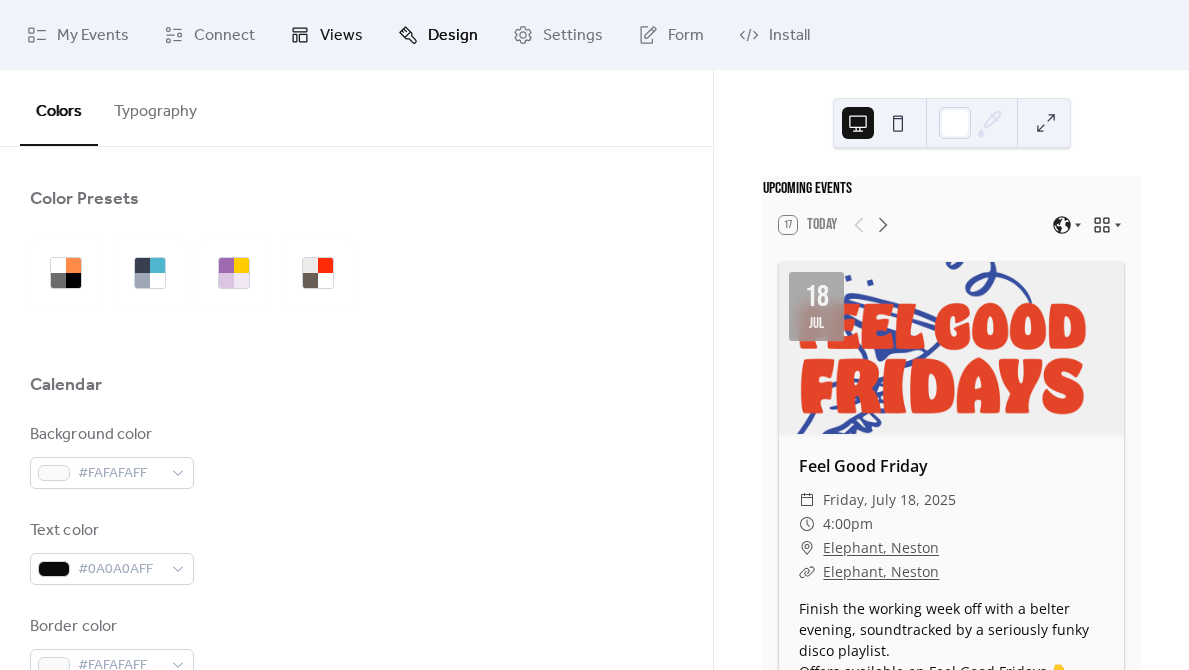 click on "Views" at bounding box center [341, 36] 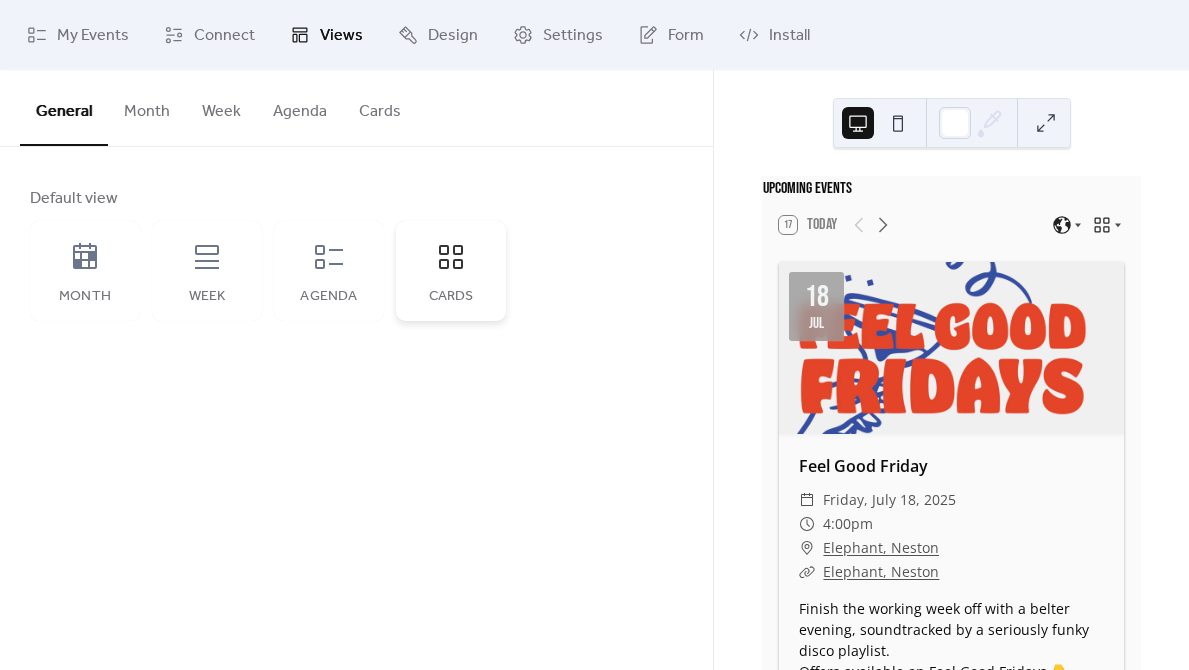 click 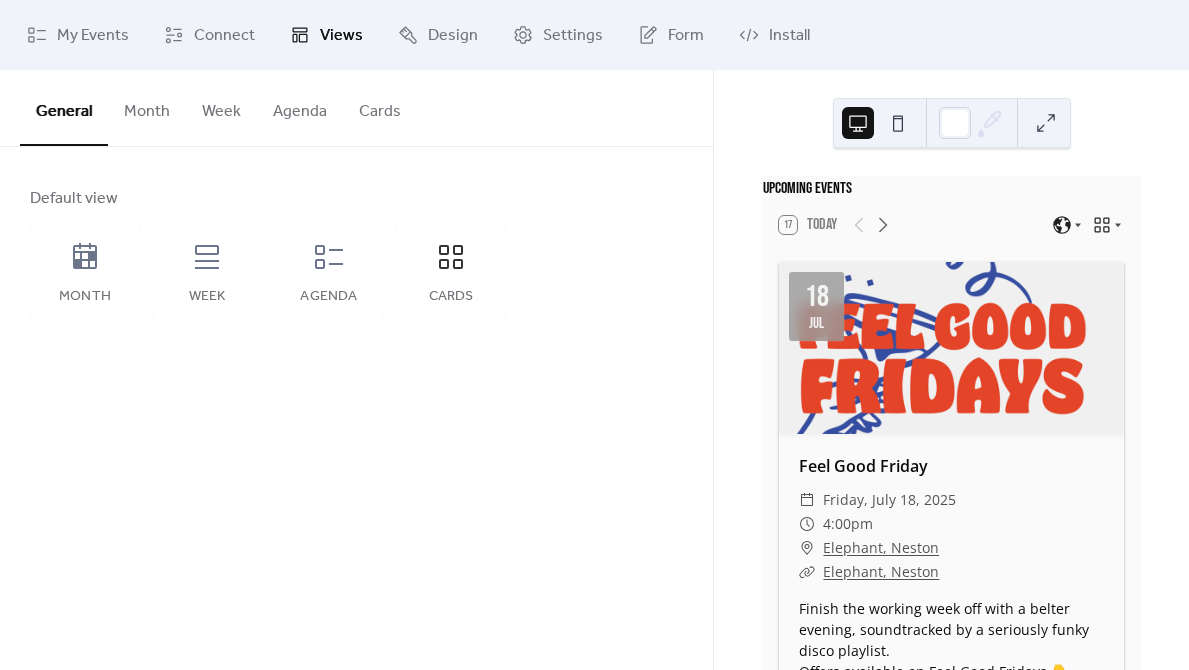 click on "Month" at bounding box center (147, 107) 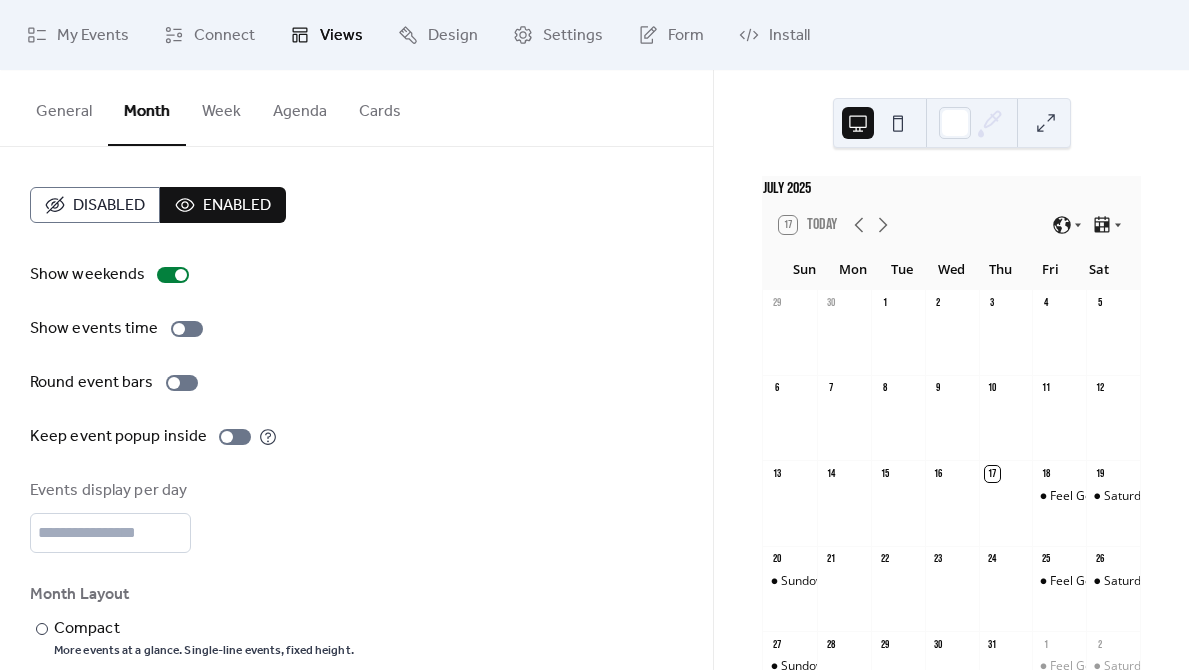 click on "Week" at bounding box center (221, 107) 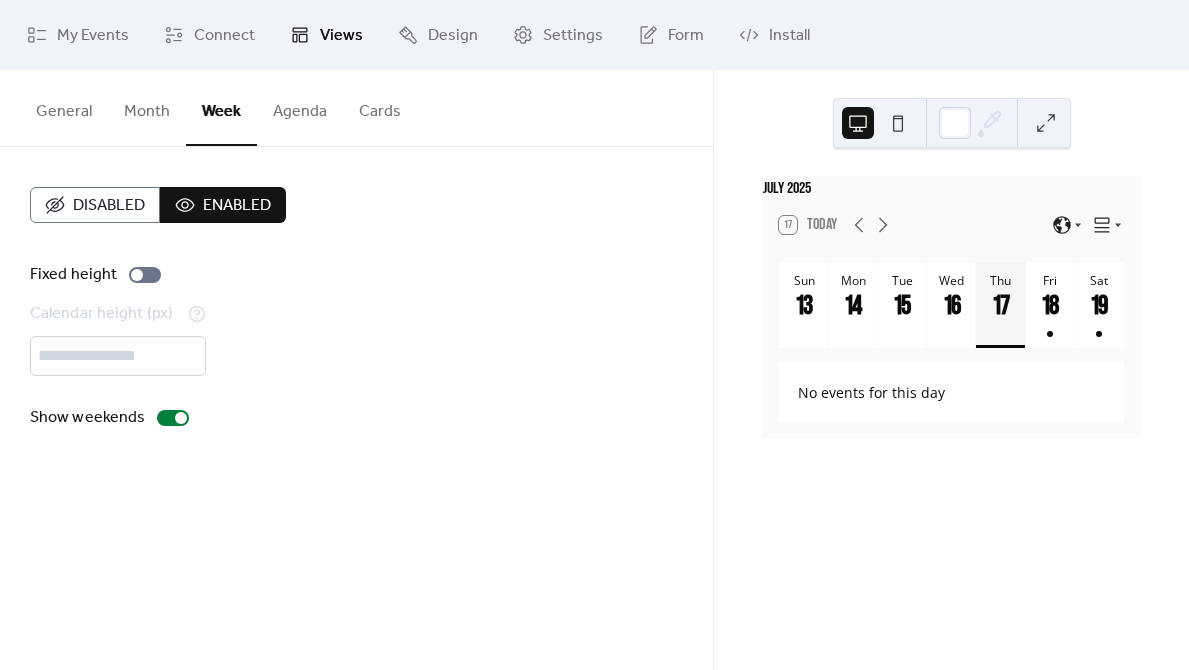 click on "Agenda" at bounding box center [300, 107] 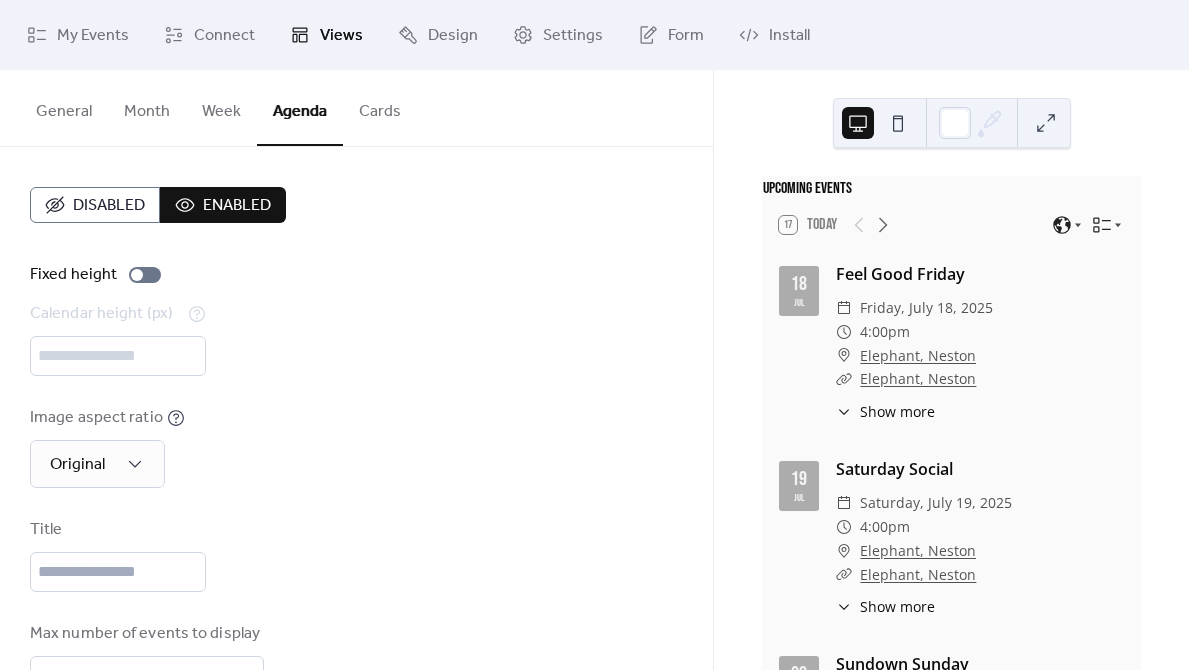 click on "Cards" at bounding box center (380, 107) 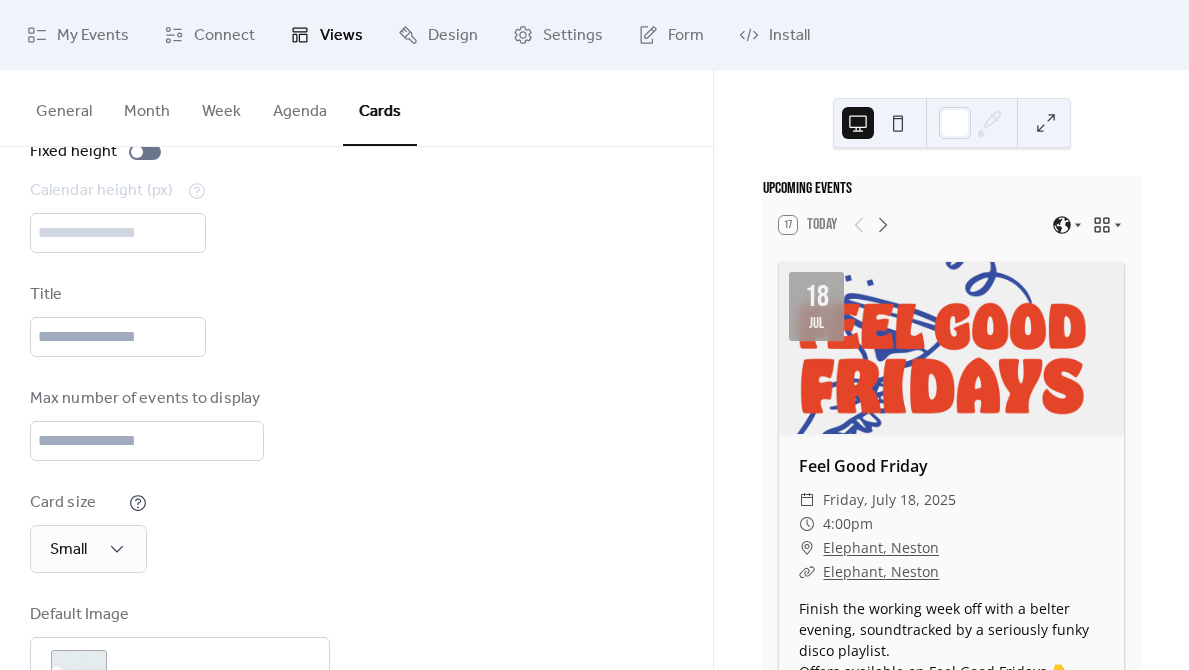 scroll, scrollTop: 212, scrollLeft: 0, axis: vertical 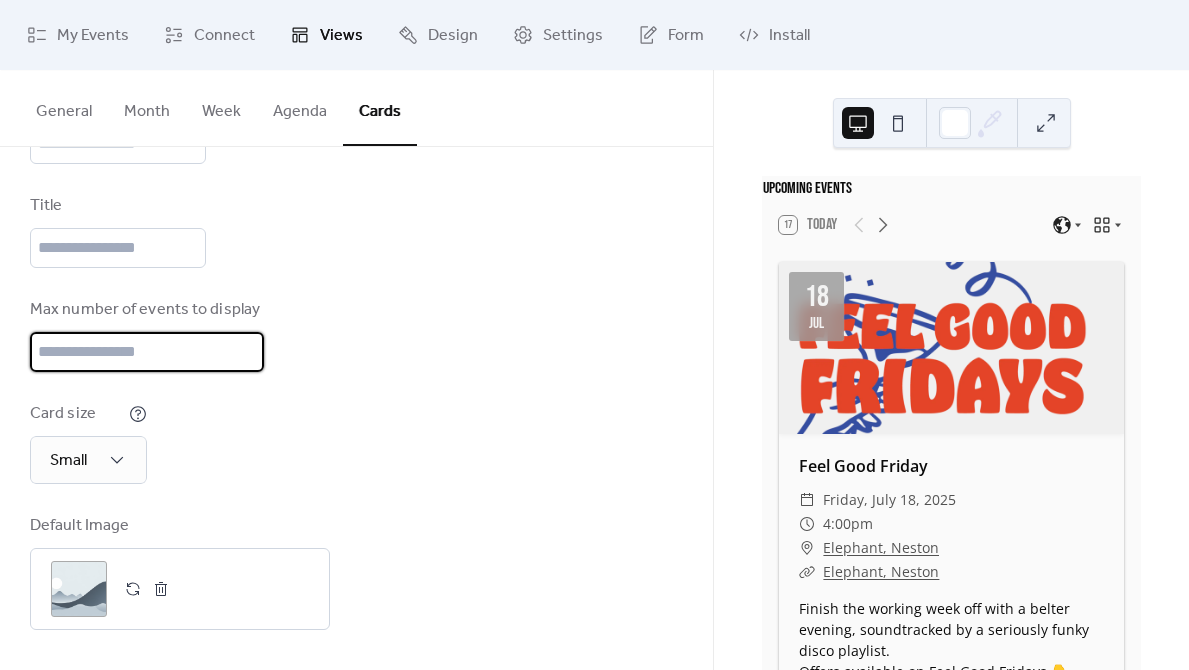 drag, startPoint x: 158, startPoint y: 357, endPoint x: -26, endPoint y: 357, distance: 184 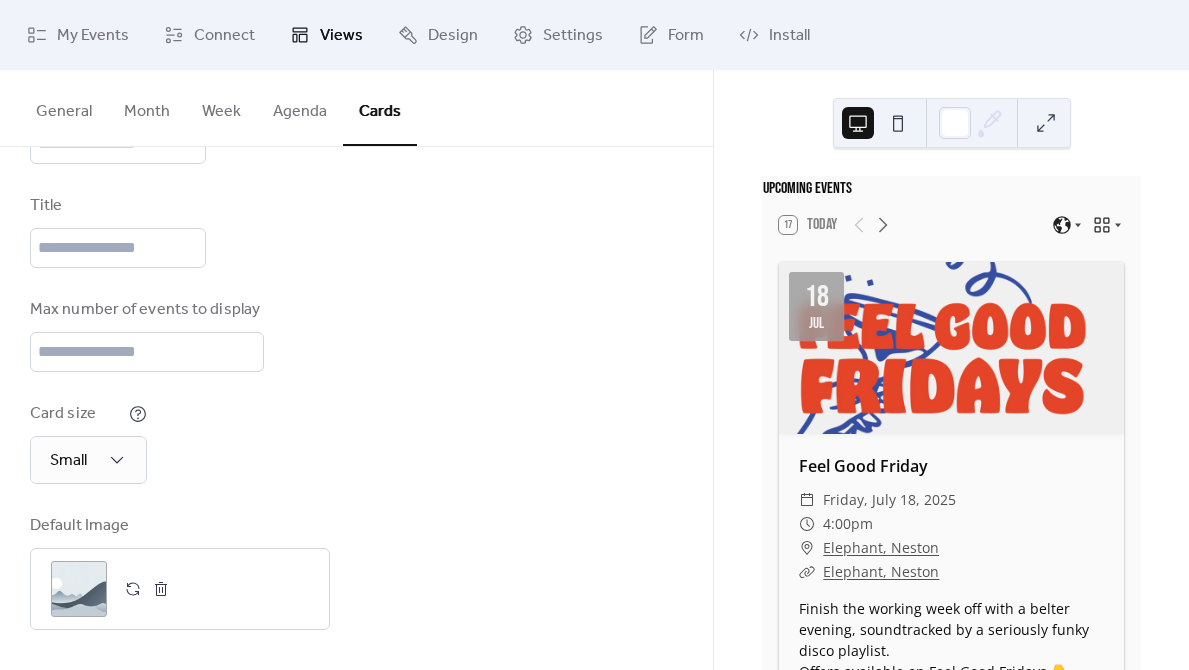 click on "Card size Small" at bounding box center [356, 443] 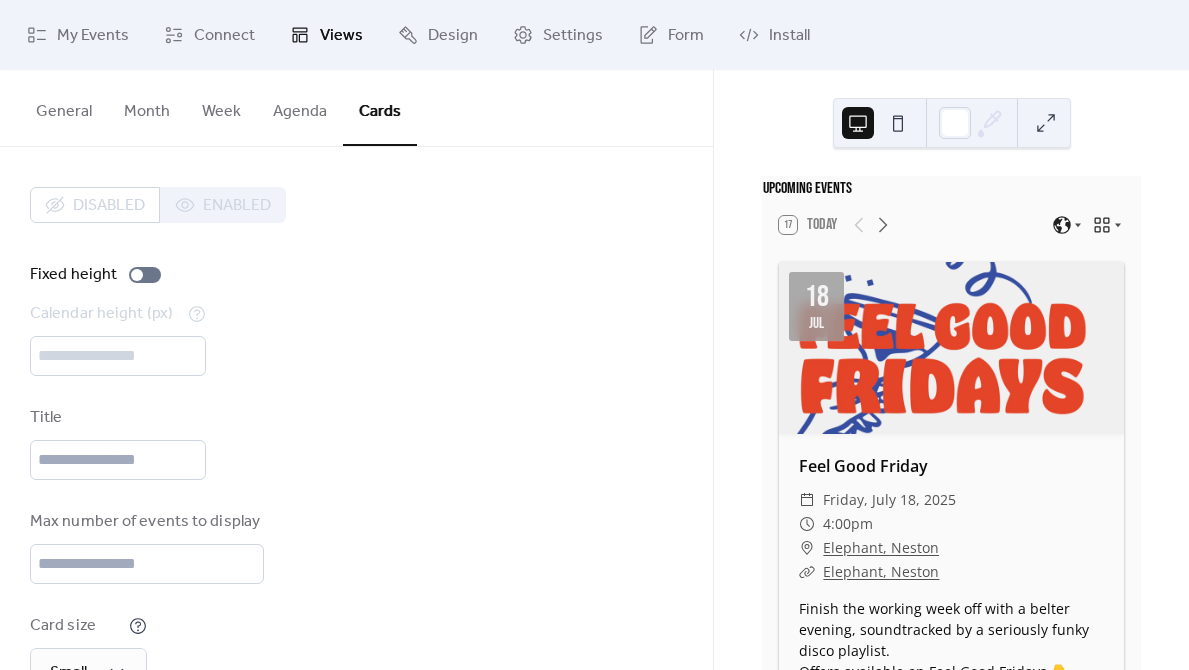 click on "Disabled Enabled Fixed height Calendar height (px) *** Title Max number of events to display * Card size Small Default Image ;" at bounding box center (356, 514) 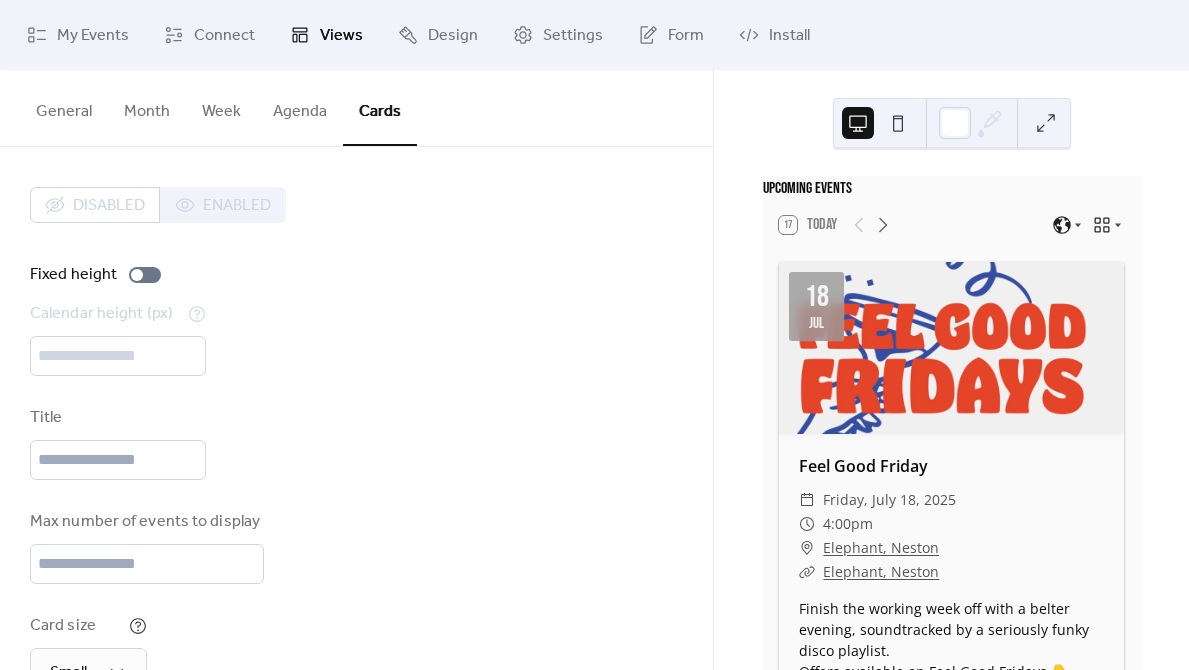 click on "Agenda" at bounding box center (300, 107) 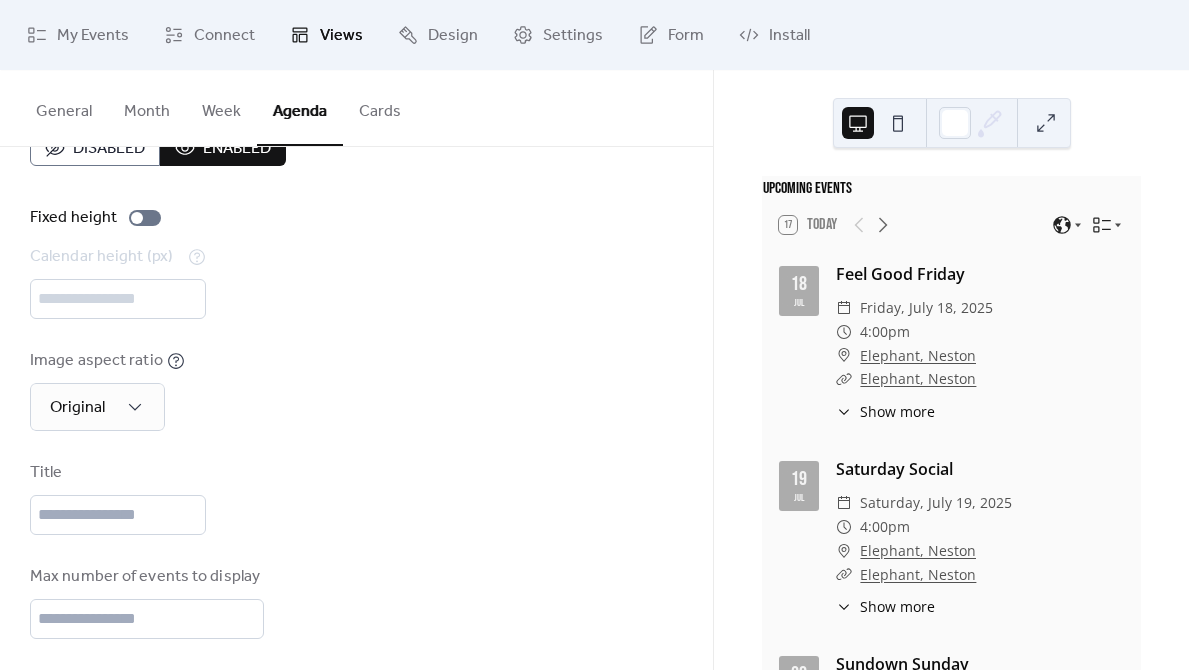 scroll, scrollTop: 91, scrollLeft: 0, axis: vertical 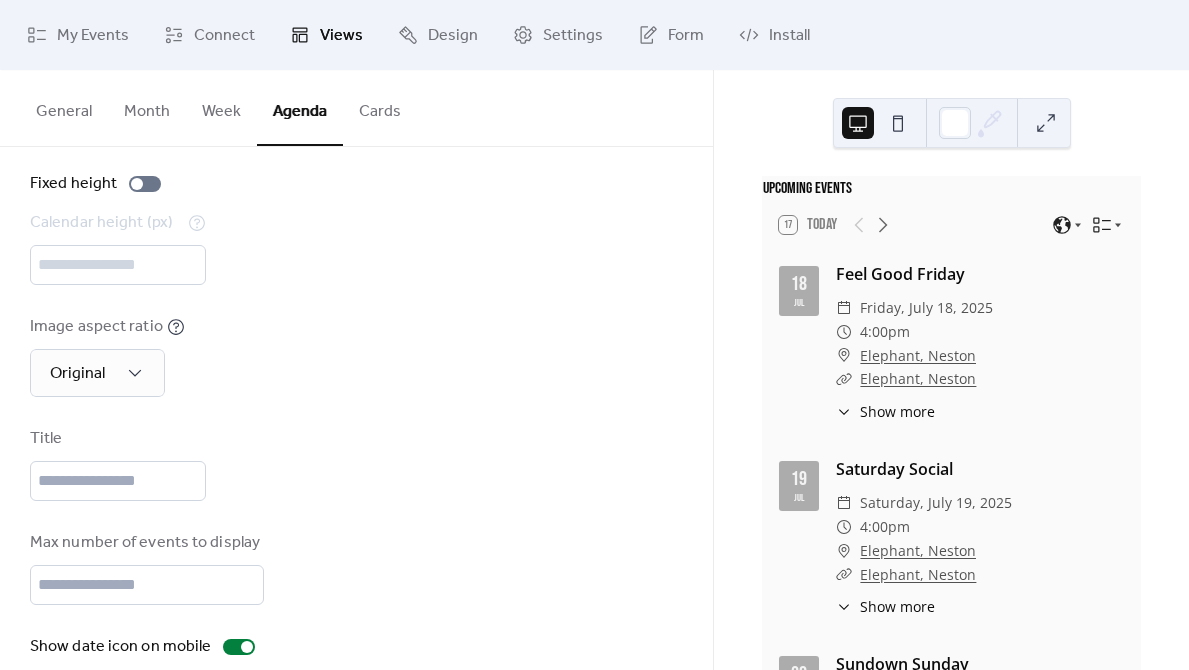 click on "Cards" at bounding box center [380, 107] 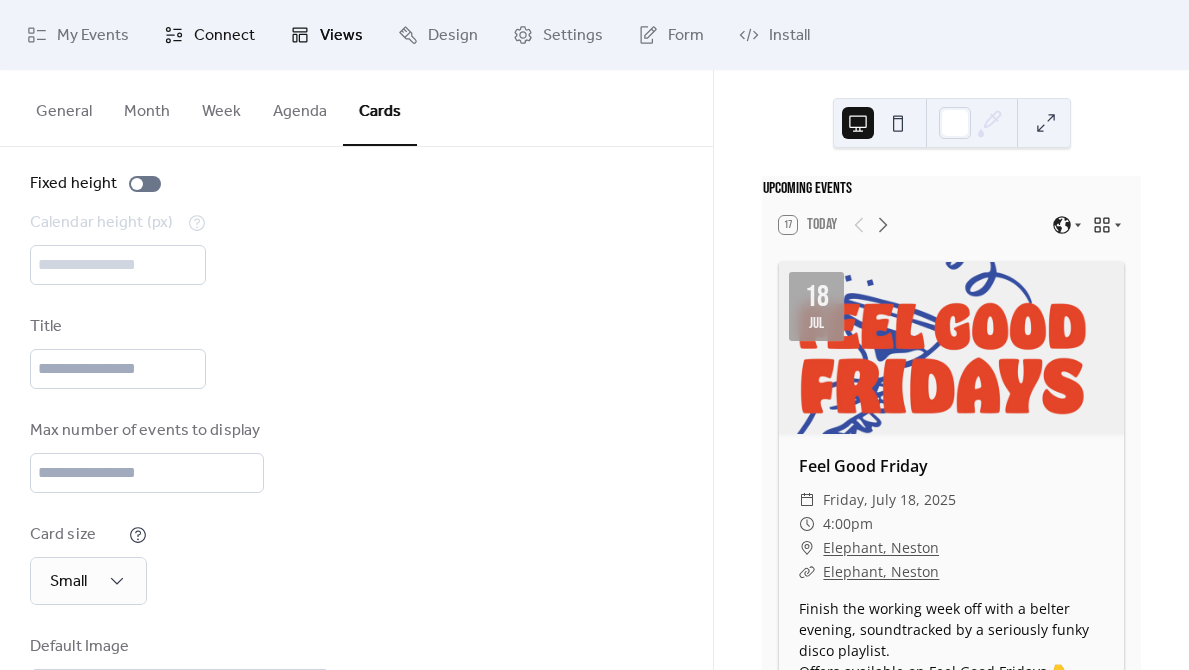 click on "Connect" at bounding box center (209, 35) 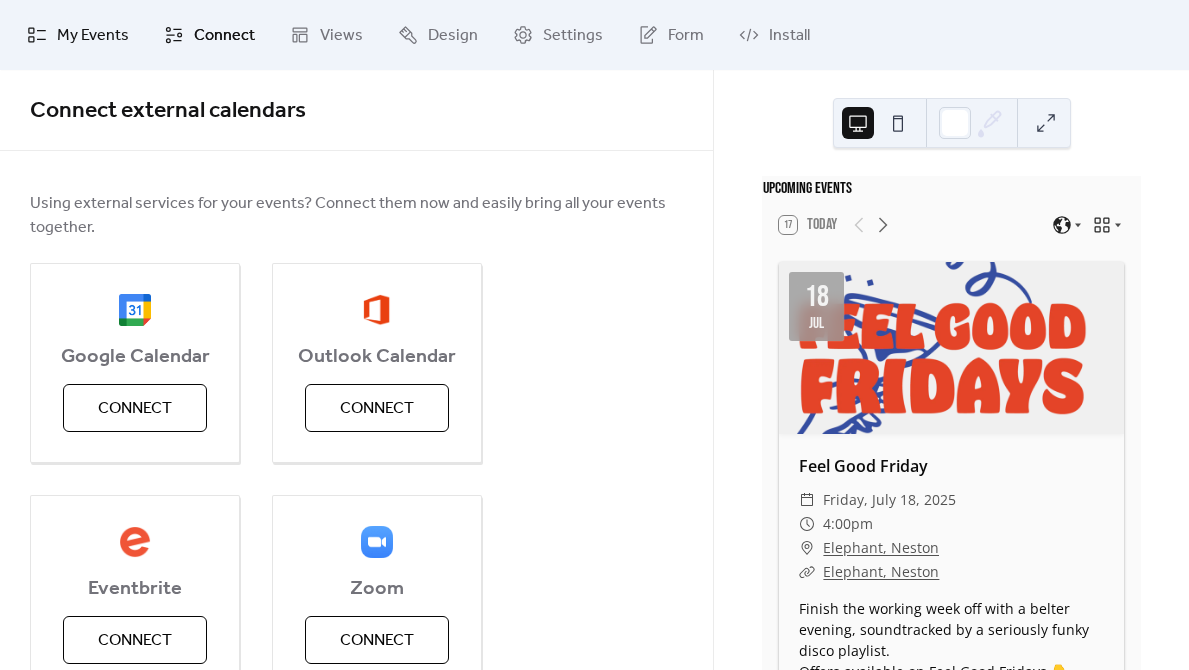 click on "My Events" at bounding box center [93, 36] 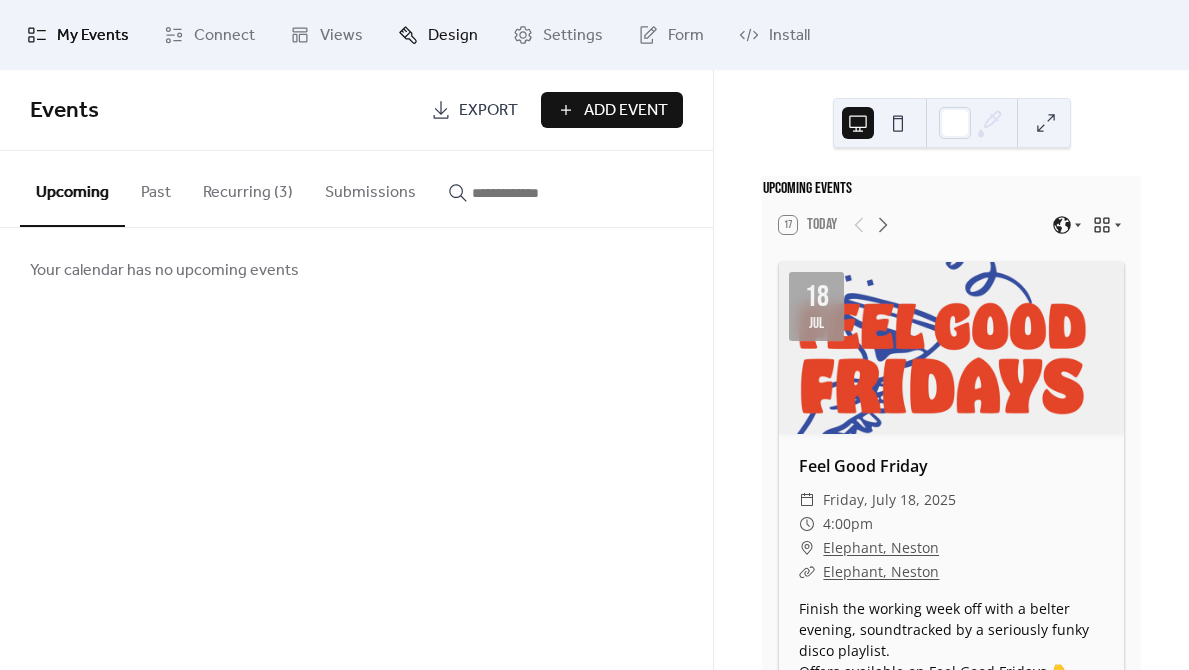 click on "Design" at bounding box center (453, 36) 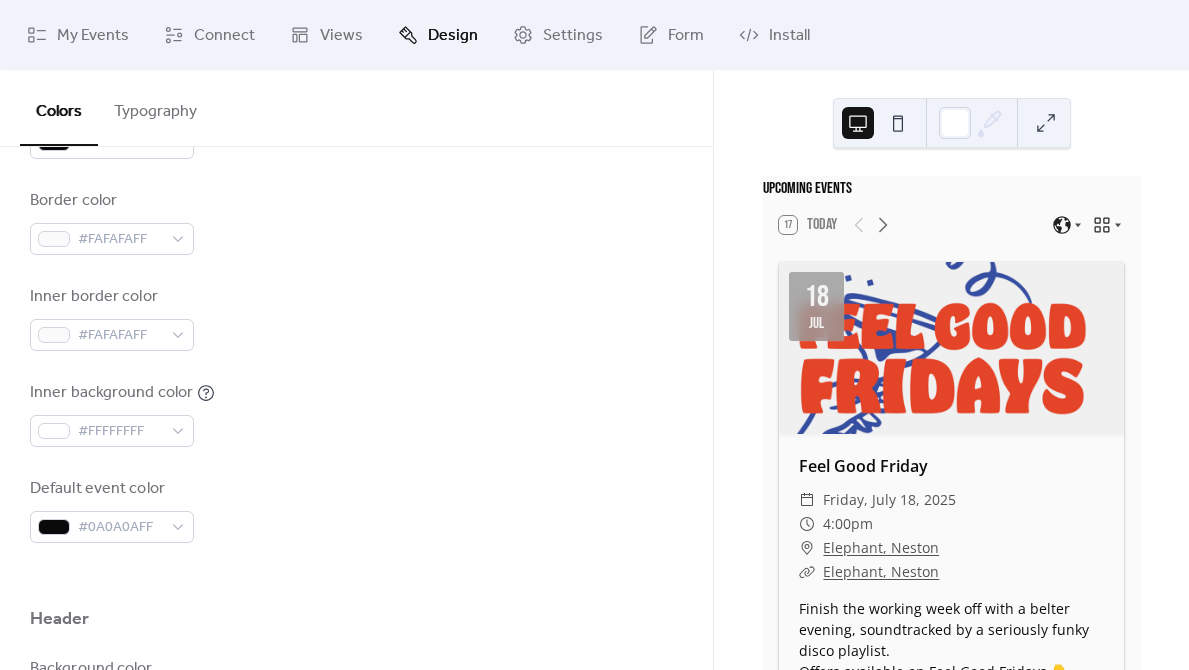 scroll, scrollTop: 429, scrollLeft: 0, axis: vertical 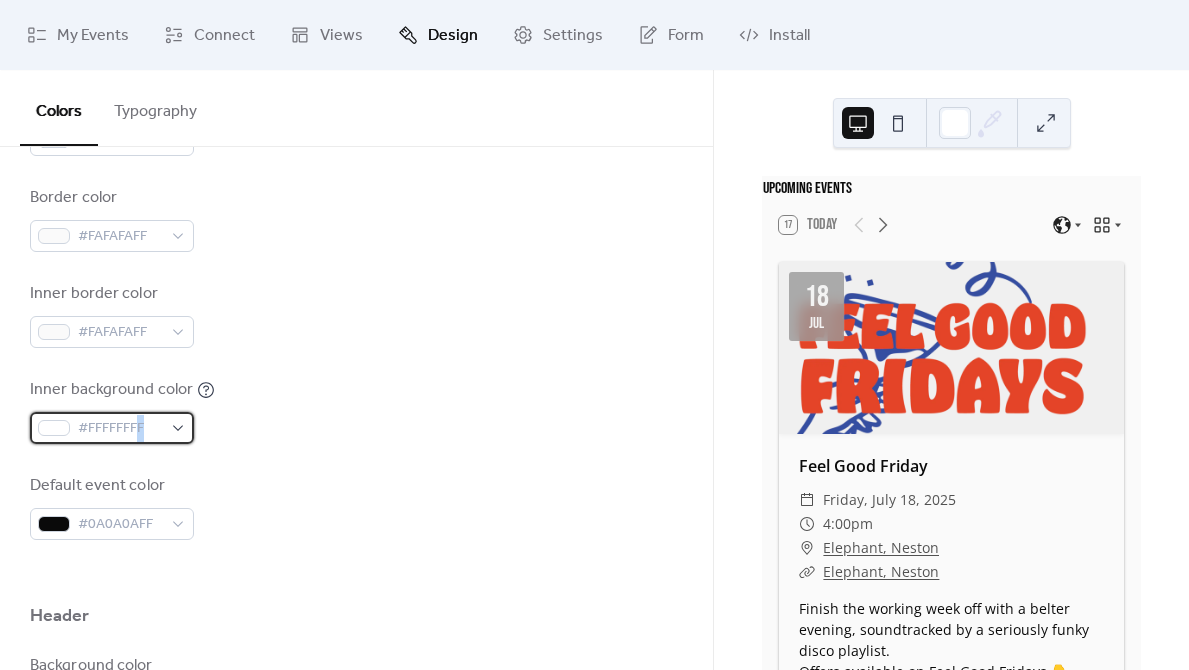 click on "#FFFFFFFF" at bounding box center (120, 429) 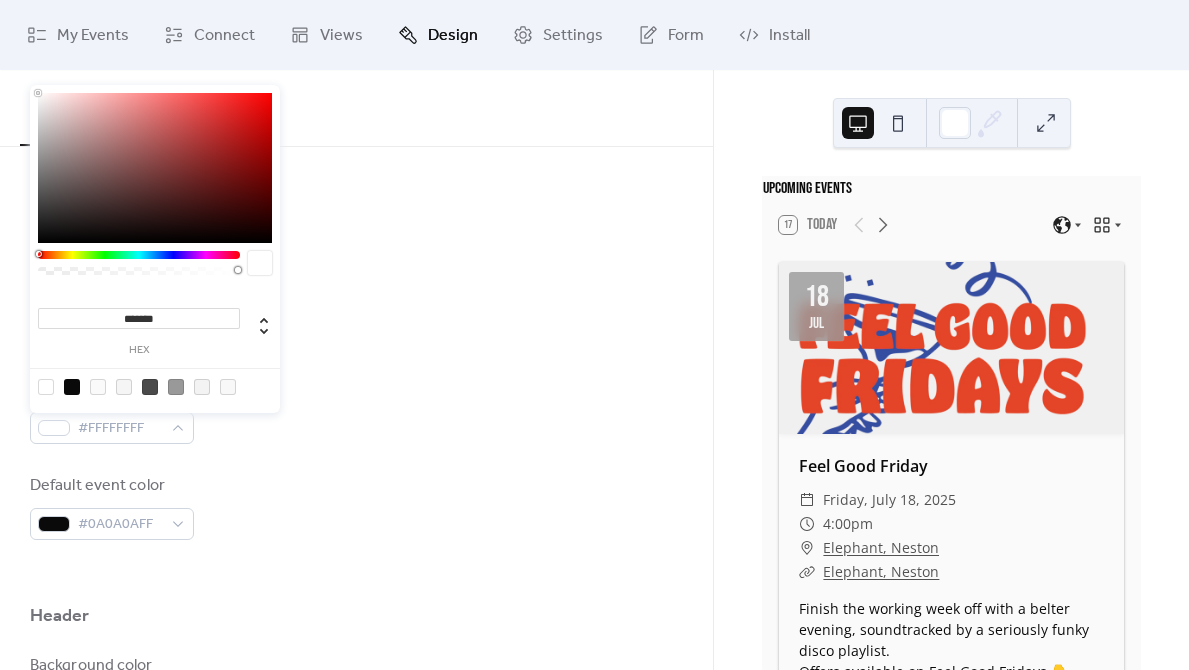 click on "*******" at bounding box center [139, 318] 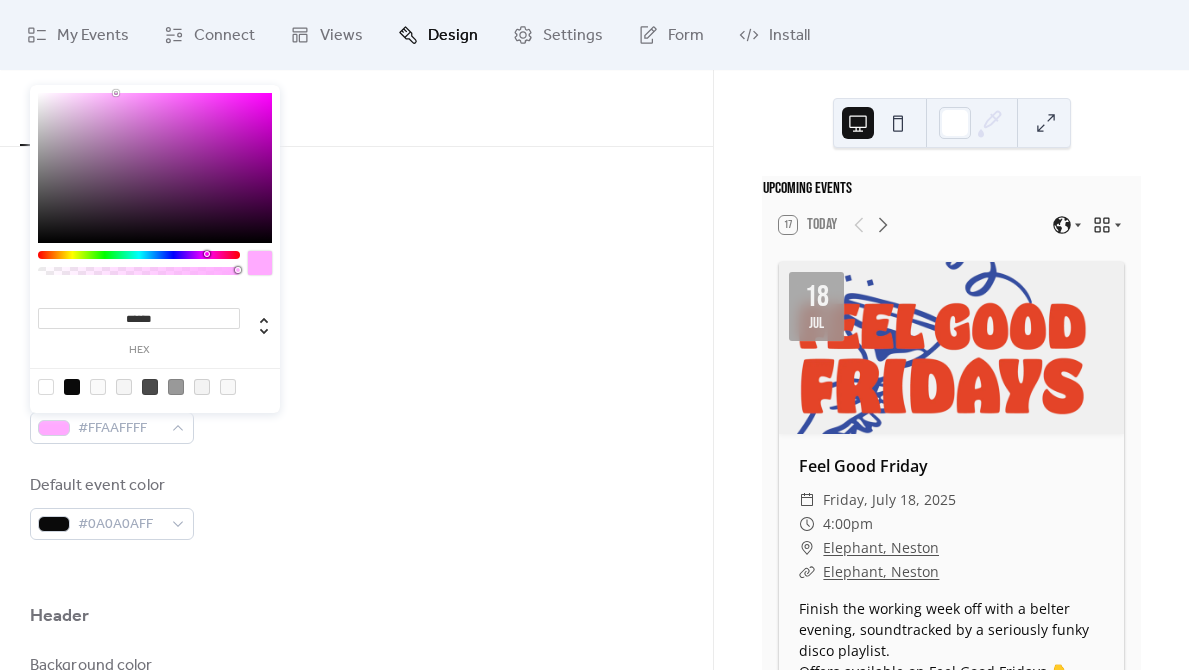 type on "*******" 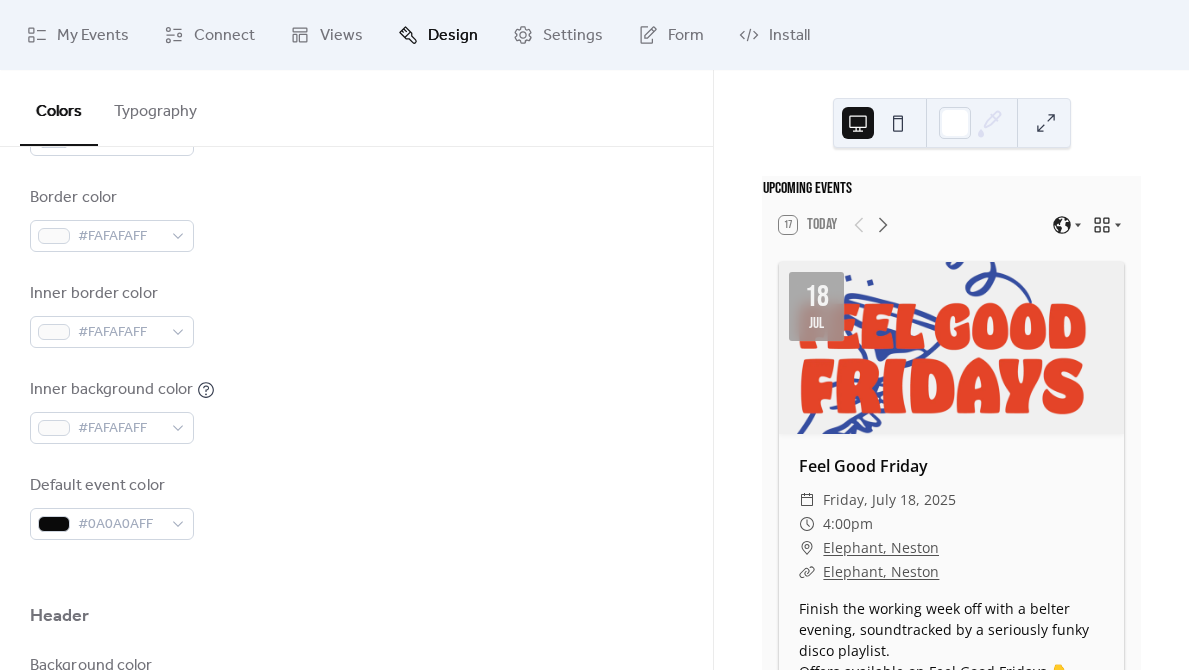 click on "Background color #FAFAFAFF Text color #0A0A0AFF Border color #FAFAFAFF Inner border color #FAFAFAFF Inner background color #FAFAFAFF Default event color #0A0A0AFF" at bounding box center (356, 267) 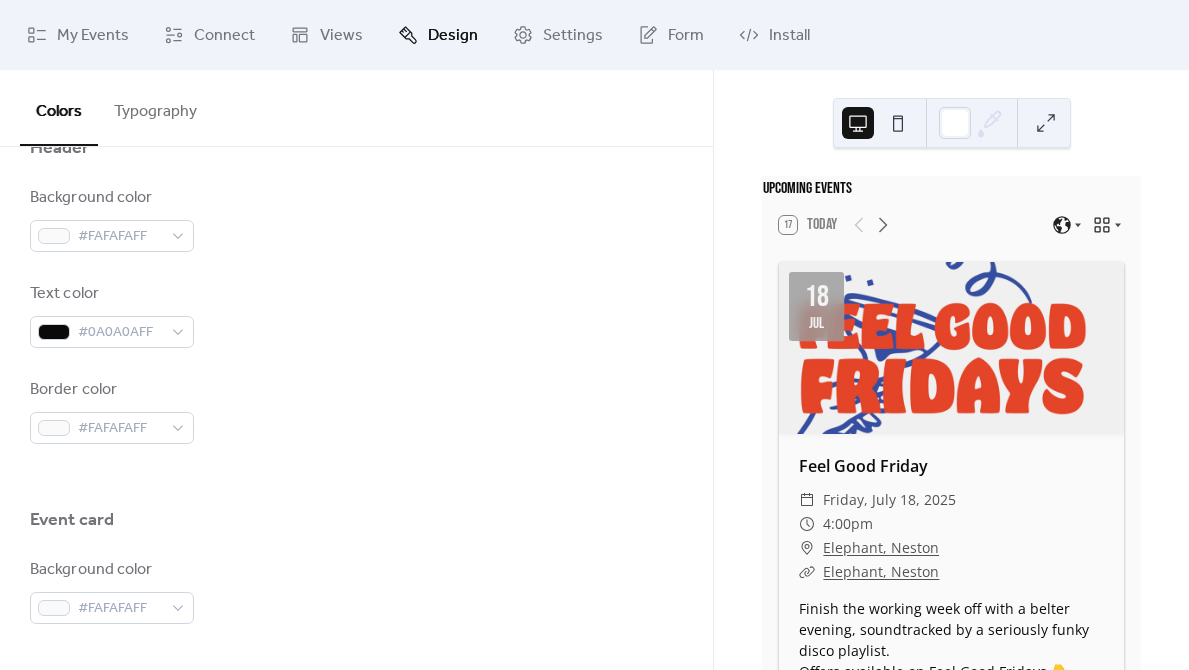 scroll, scrollTop: 905, scrollLeft: 0, axis: vertical 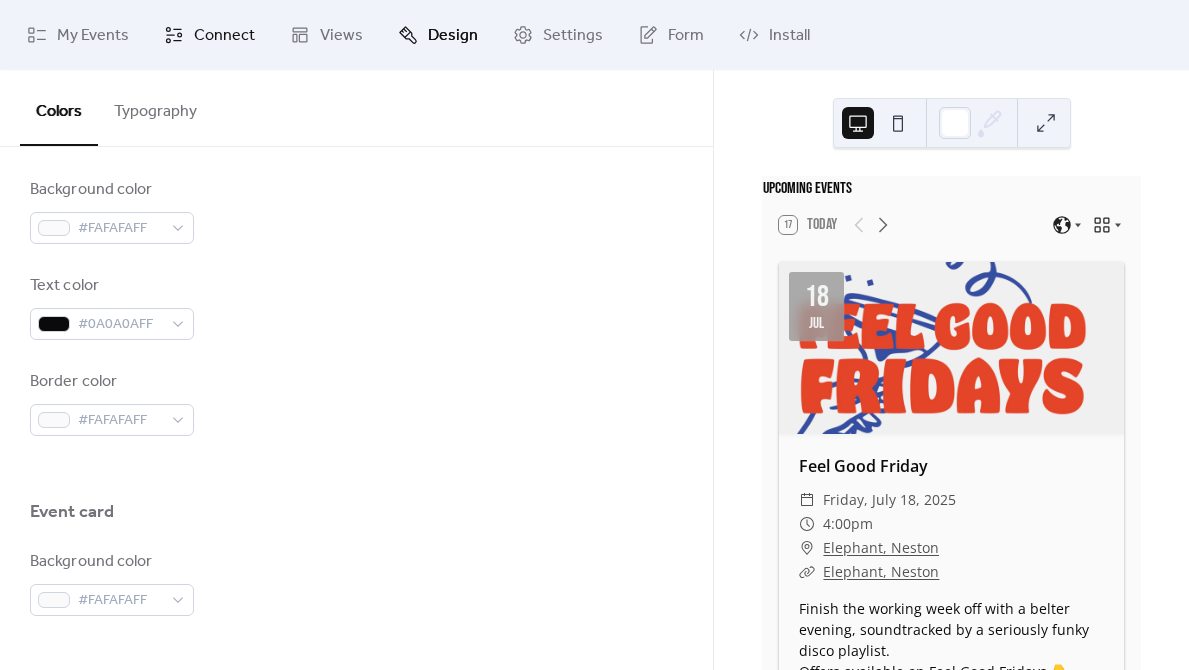 click on "Connect" at bounding box center (224, 36) 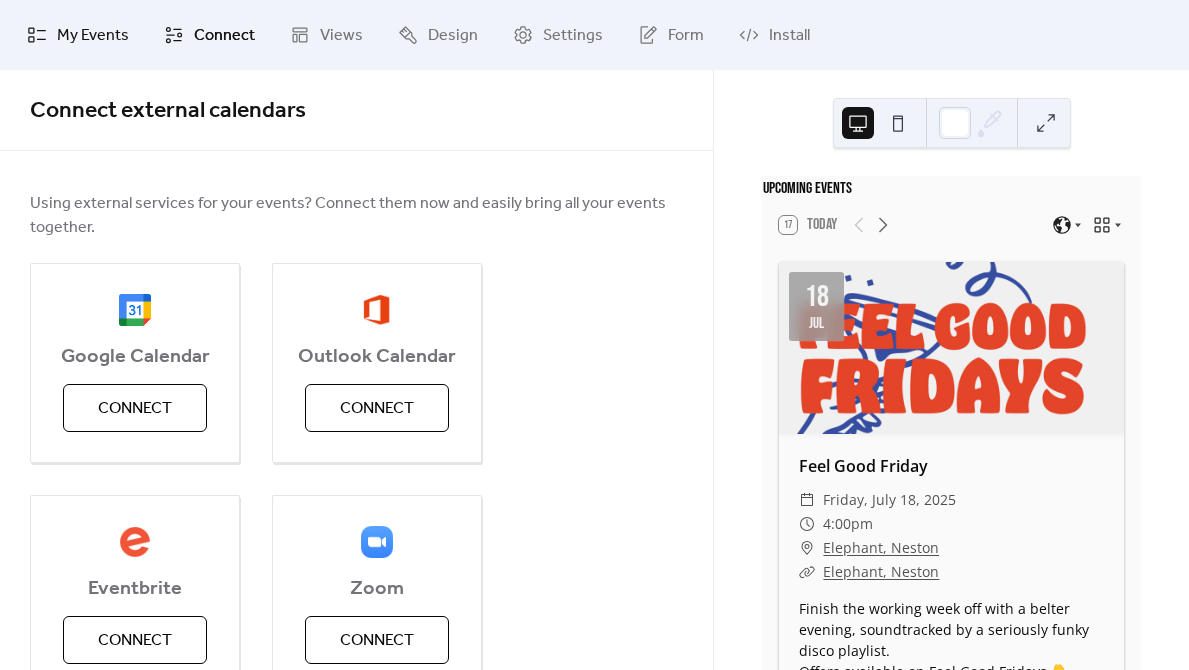 click on "My Events" at bounding box center (78, 35) 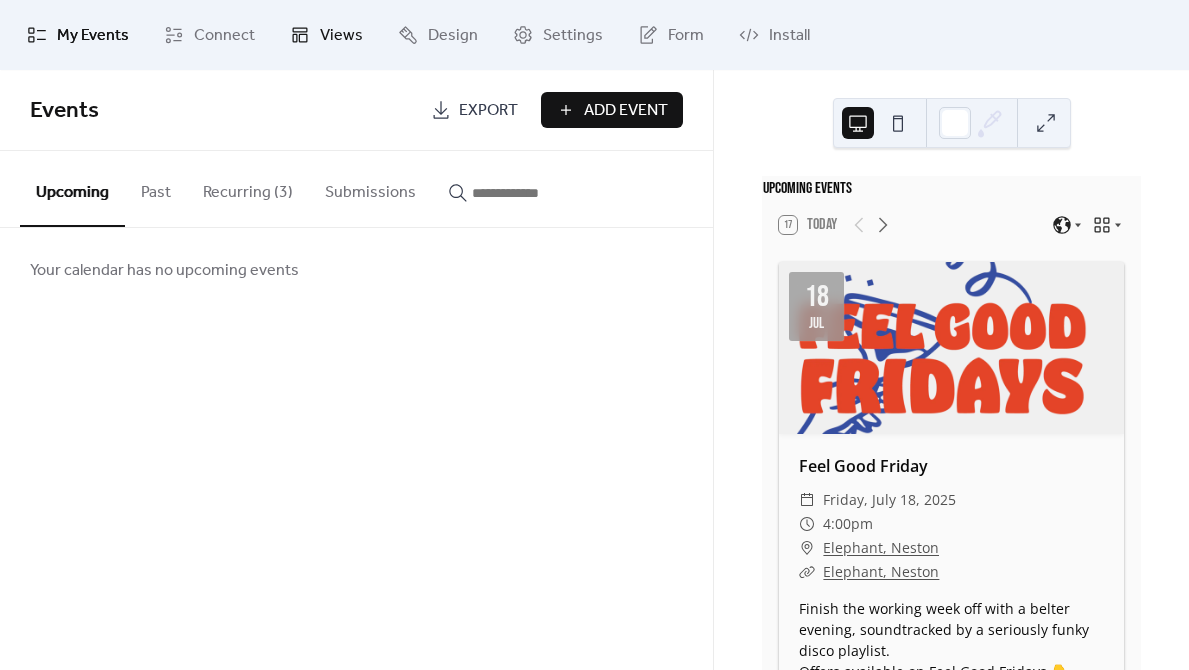 click on "Views" at bounding box center (341, 36) 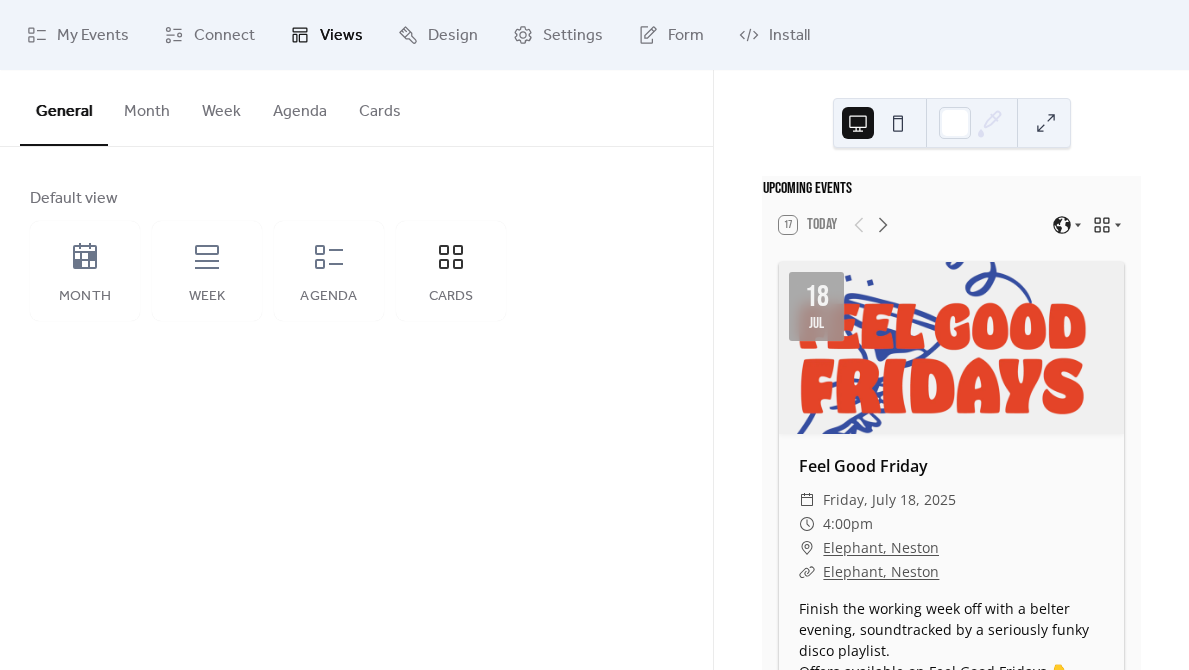 click on "Cards" at bounding box center (380, 107) 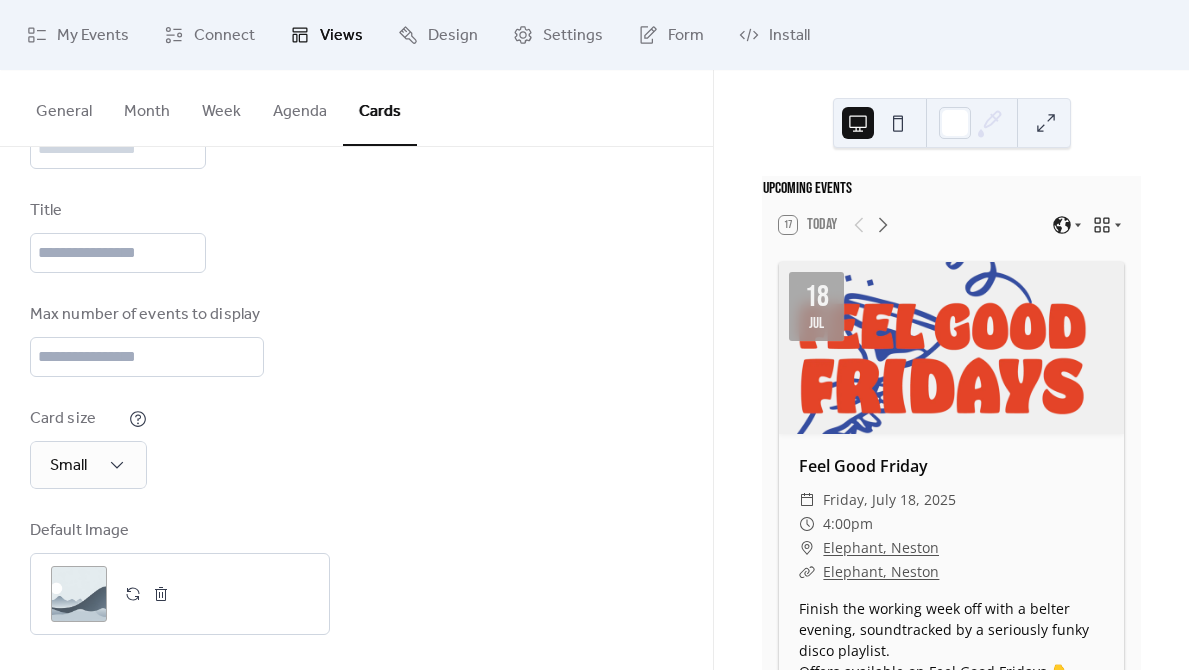 scroll, scrollTop: 212, scrollLeft: 0, axis: vertical 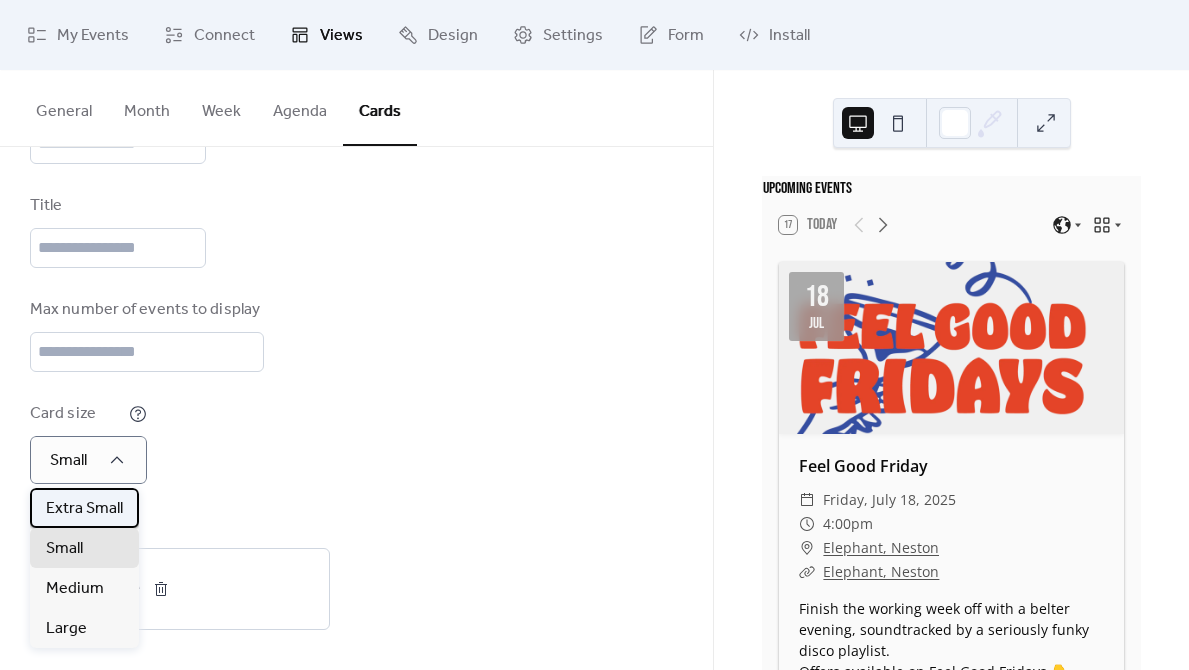 click on "Extra Small" at bounding box center (84, 509) 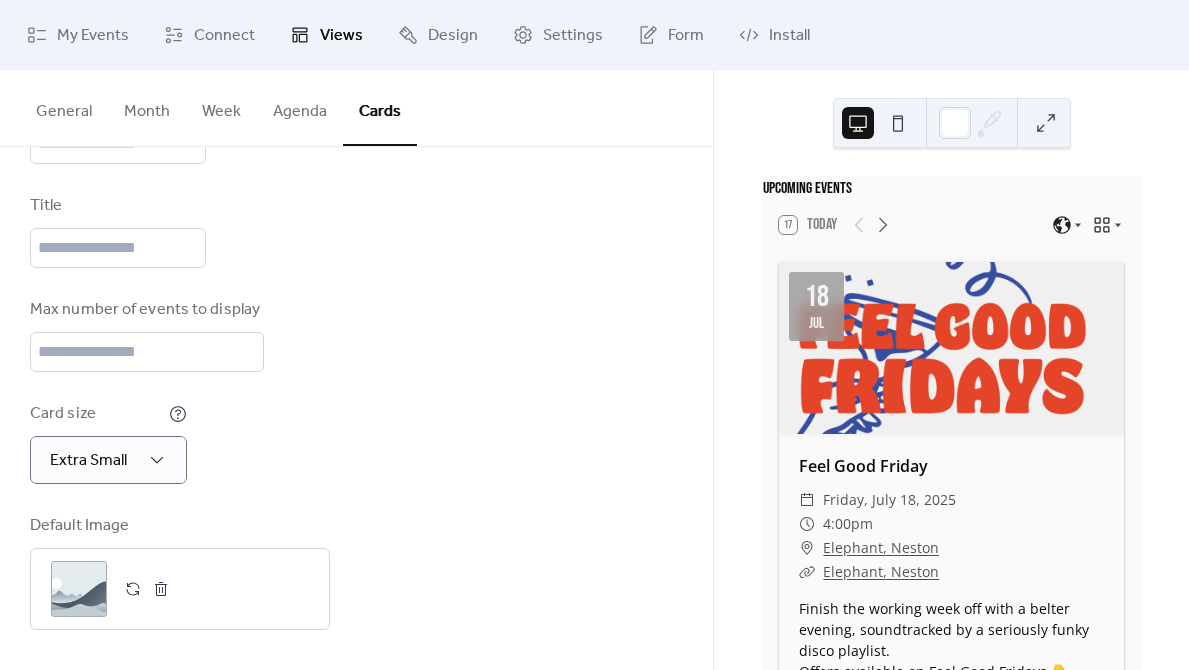 click on "Disabled Enabled Fixed height Calendar height (px) *** Title Max number of events to display * Card size Extra Small Default Image ;" at bounding box center [356, 302] 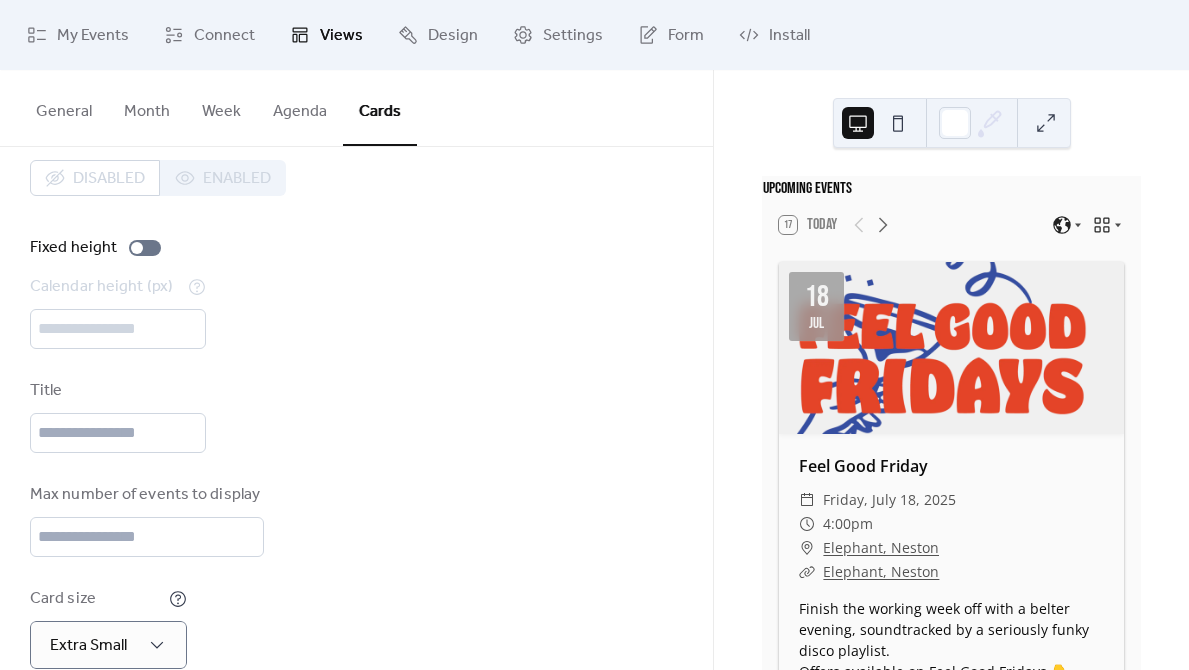 scroll, scrollTop: 0, scrollLeft: 0, axis: both 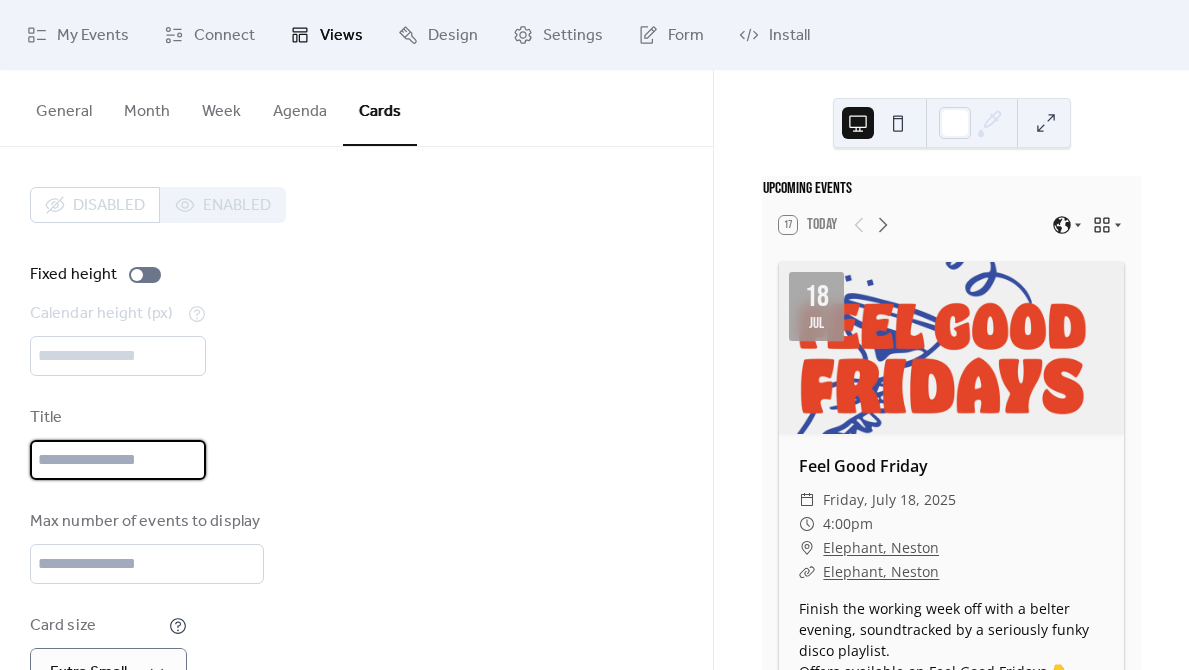 click at bounding box center (118, 460) 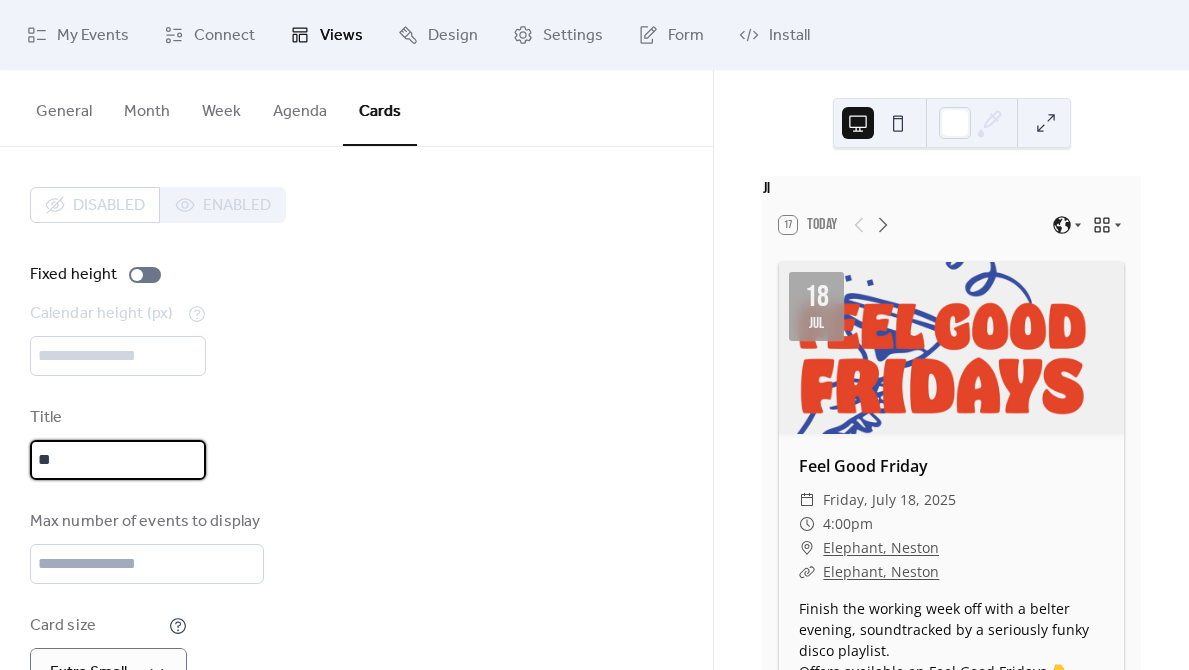 type on "*" 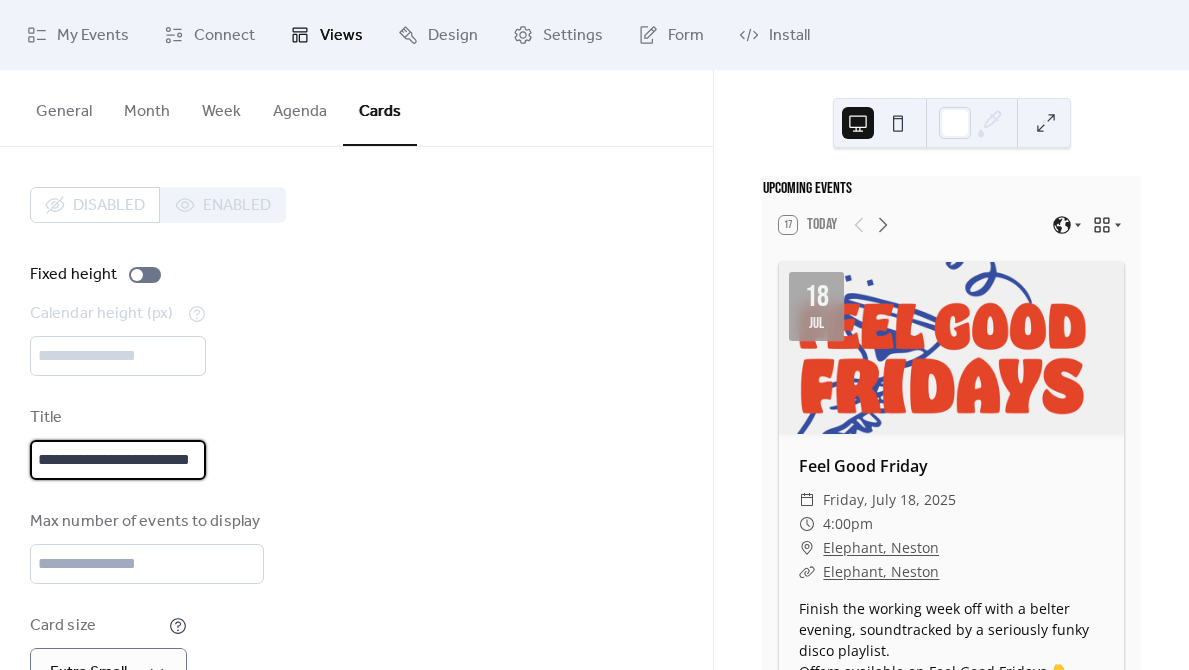 scroll, scrollTop: 0, scrollLeft: 12, axis: horizontal 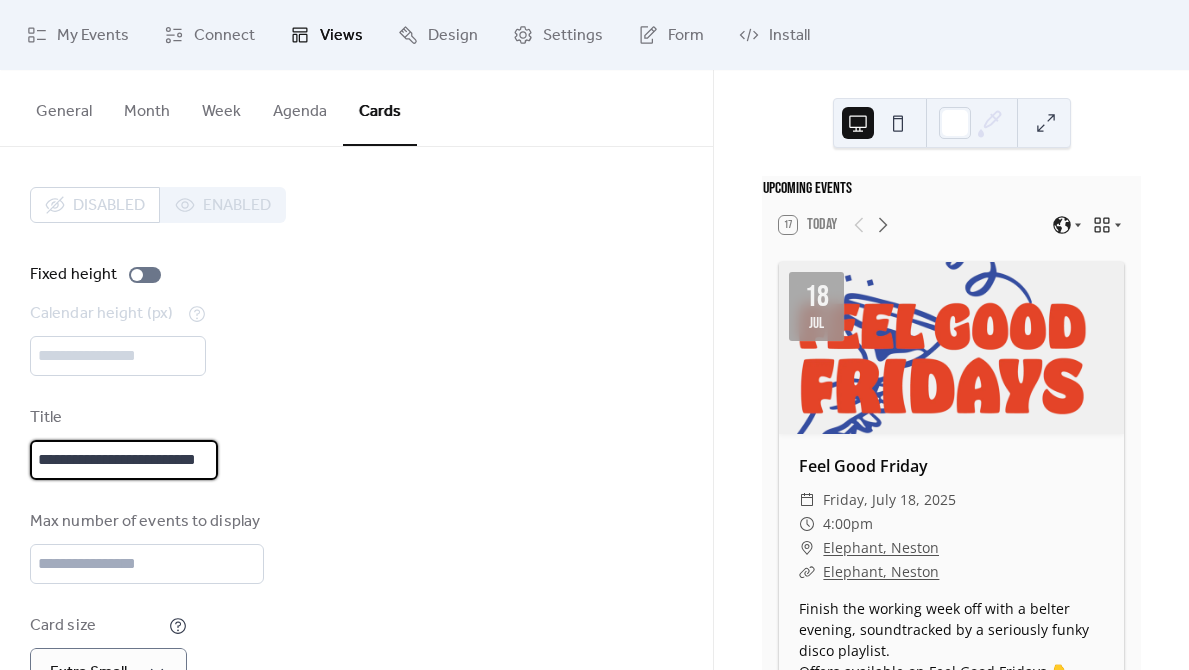 type on "**********" 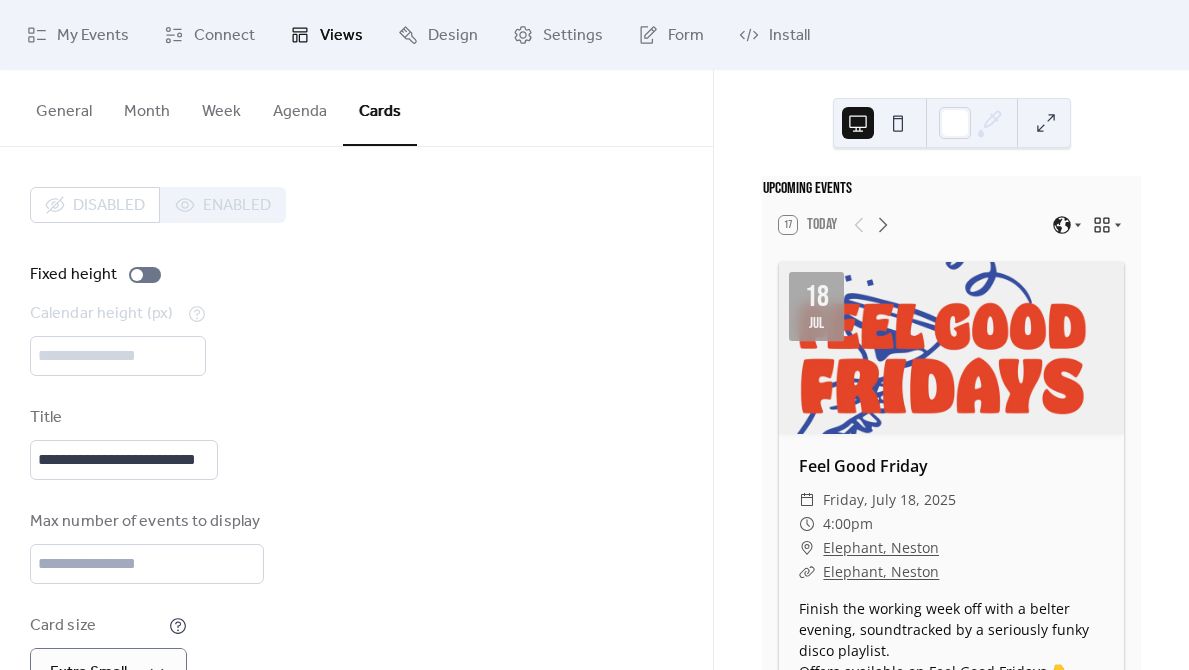 scroll, scrollTop: 0, scrollLeft: 0, axis: both 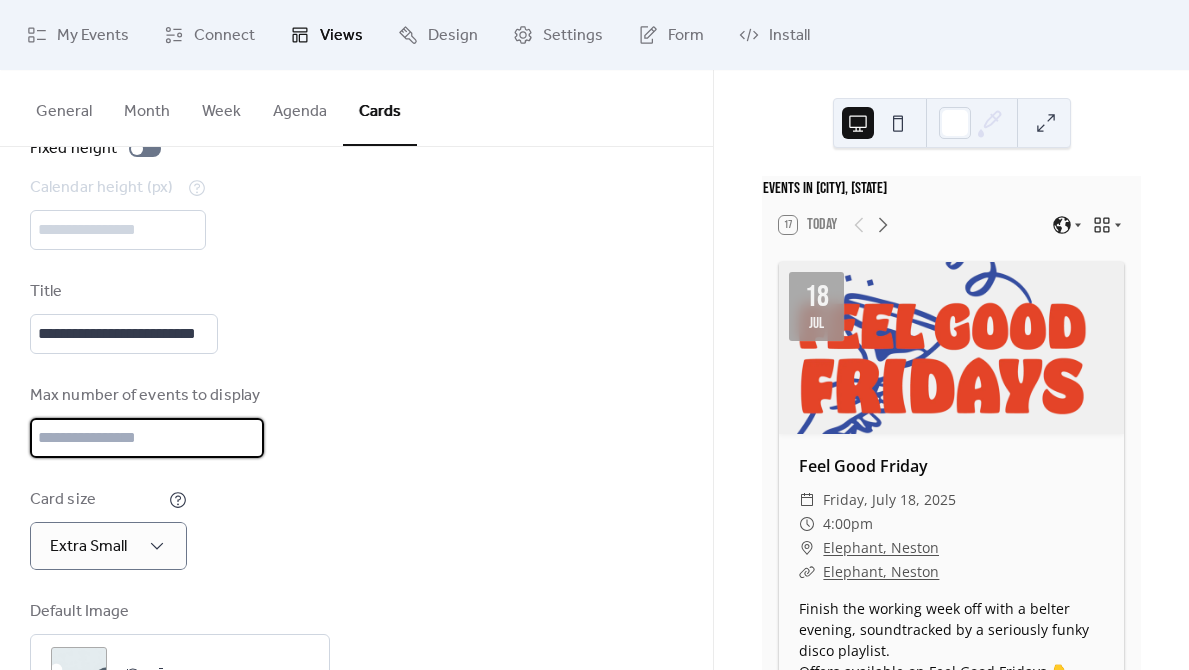 click on "*" at bounding box center [147, 438] 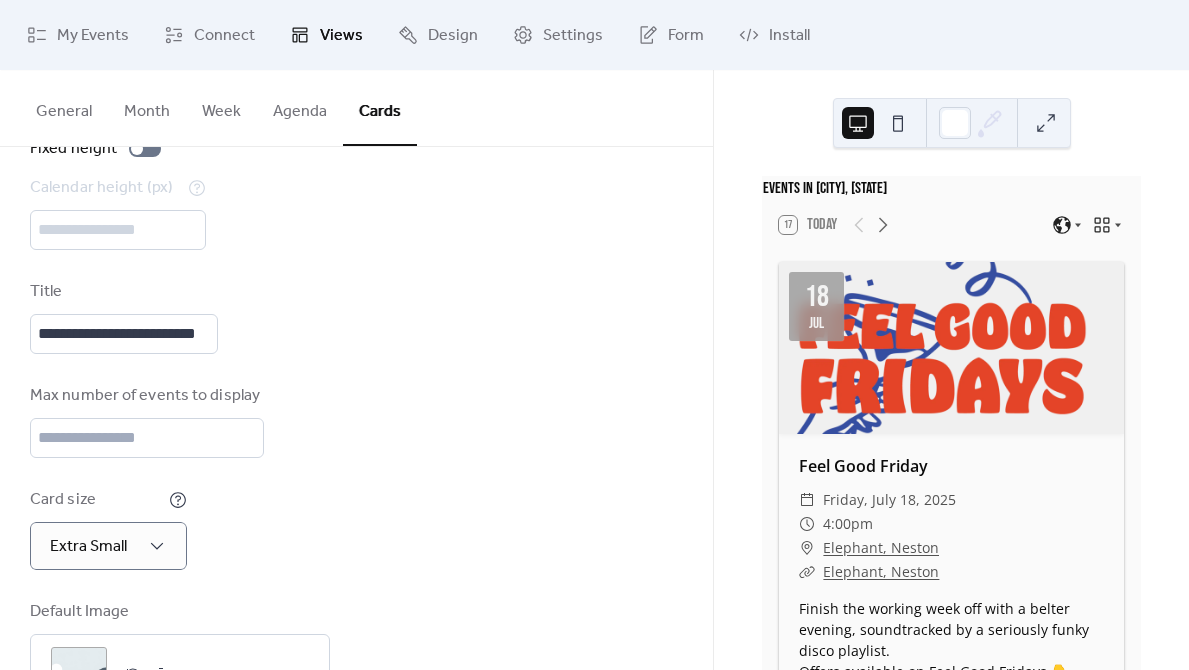 click on "**********" at bounding box center [356, 388] 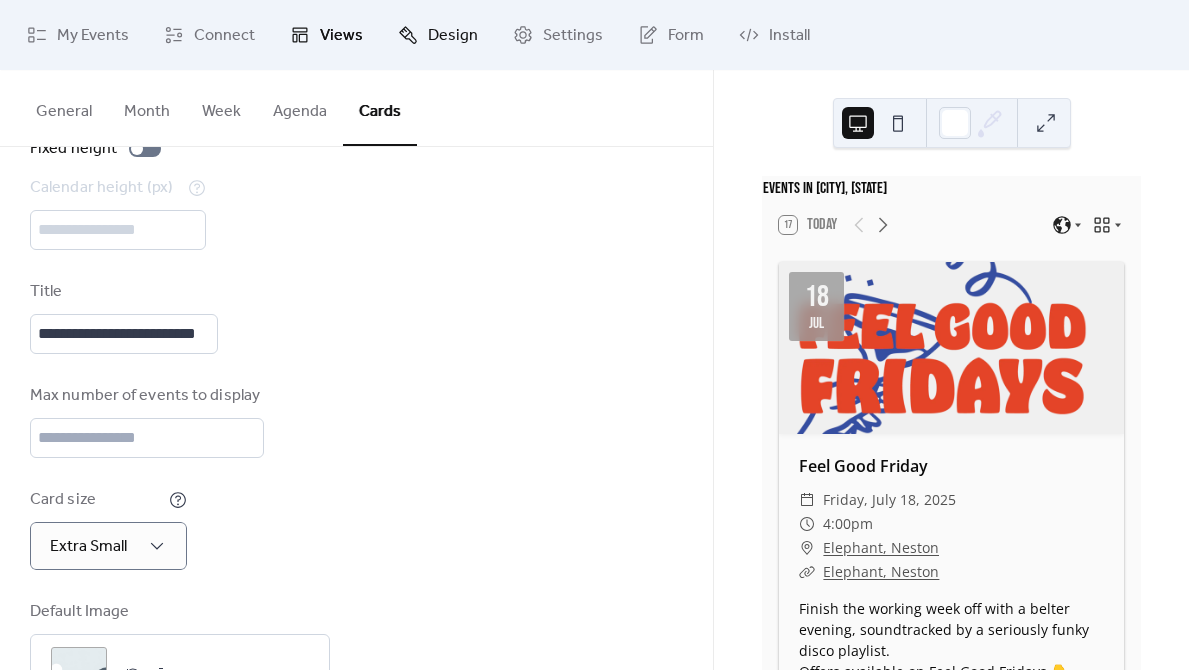 click on "Design" at bounding box center [453, 36] 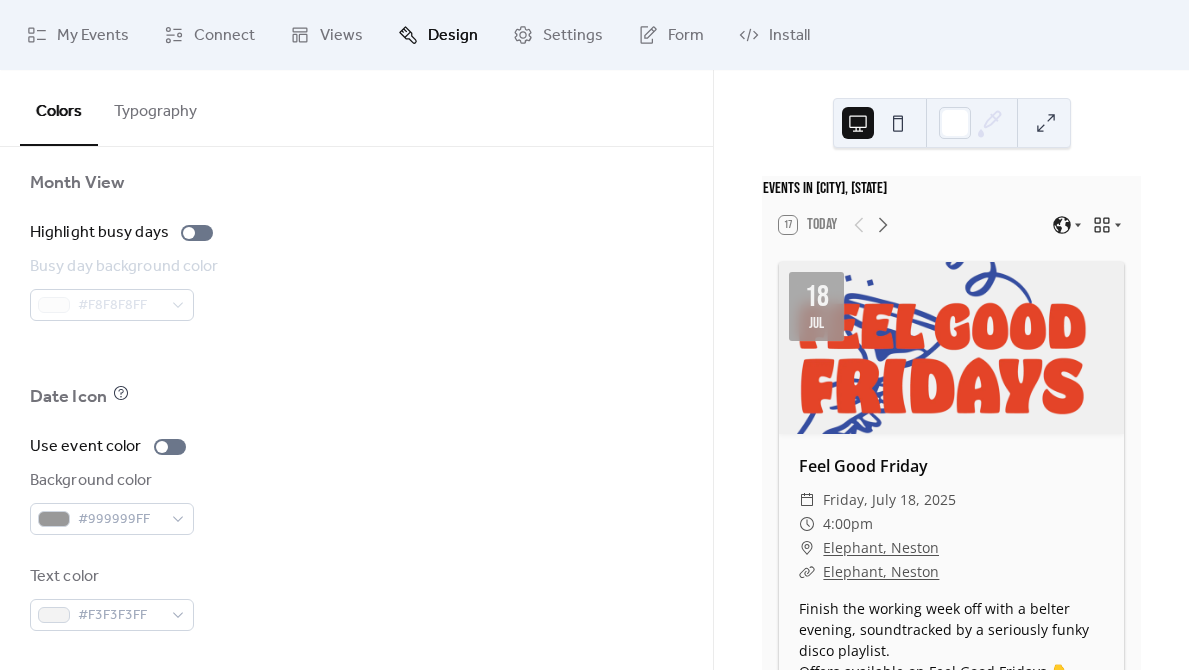 scroll, scrollTop: 1415, scrollLeft: 0, axis: vertical 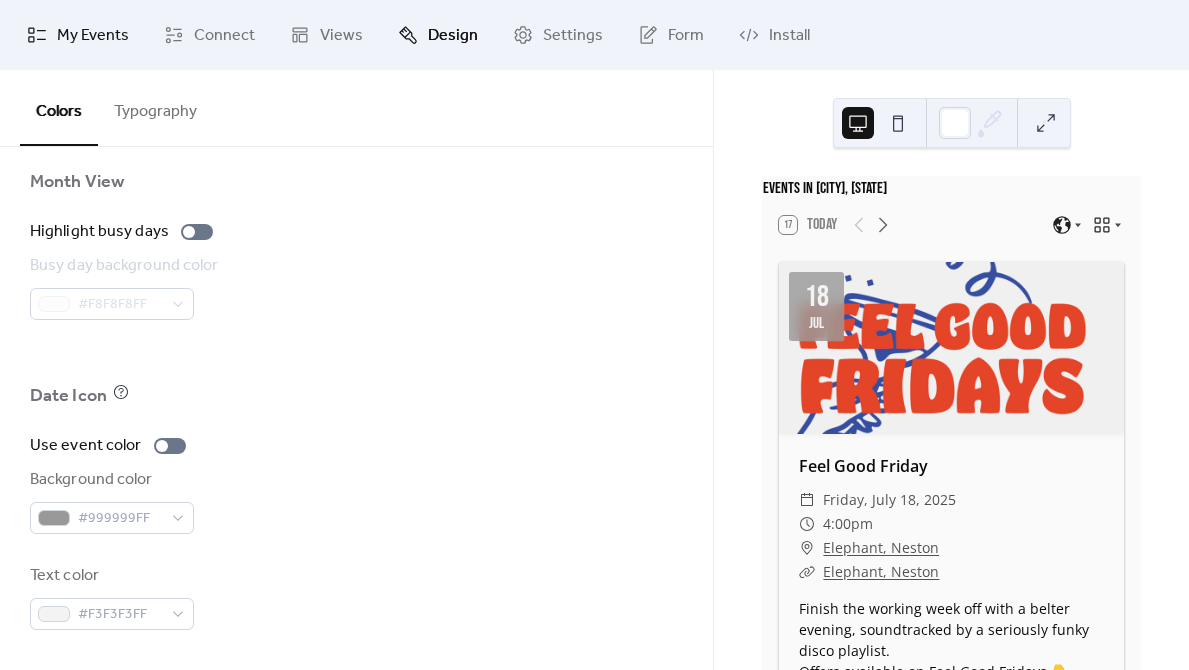 click on "My Events" at bounding box center (93, 36) 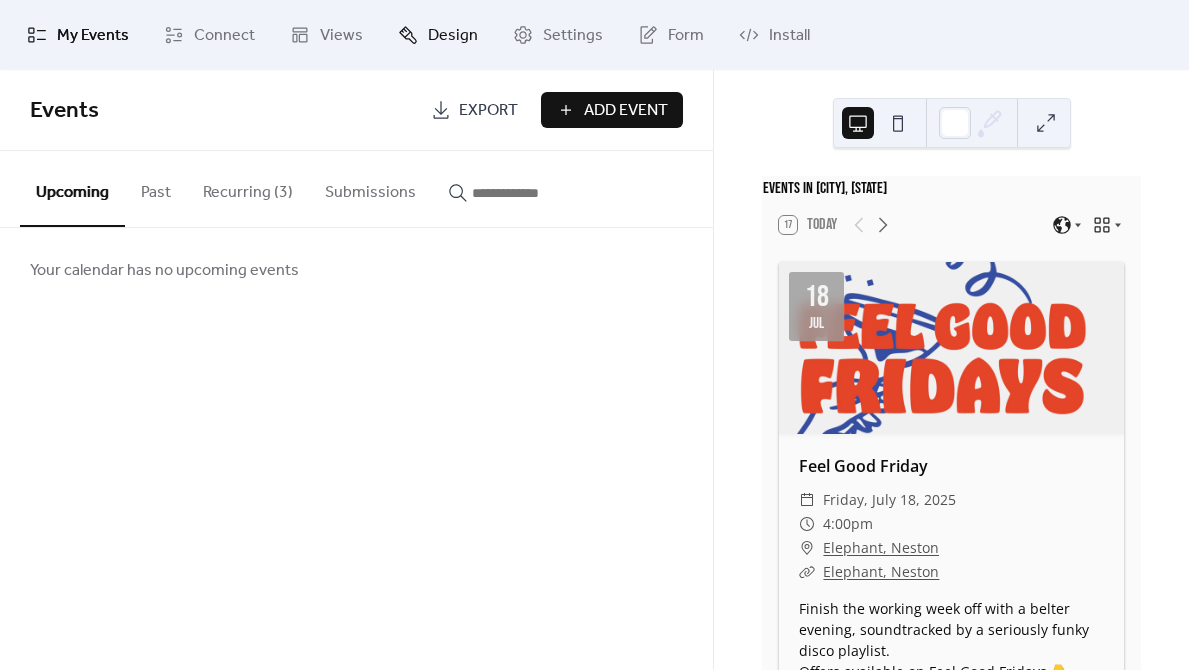 click on "Design" at bounding box center [453, 36] 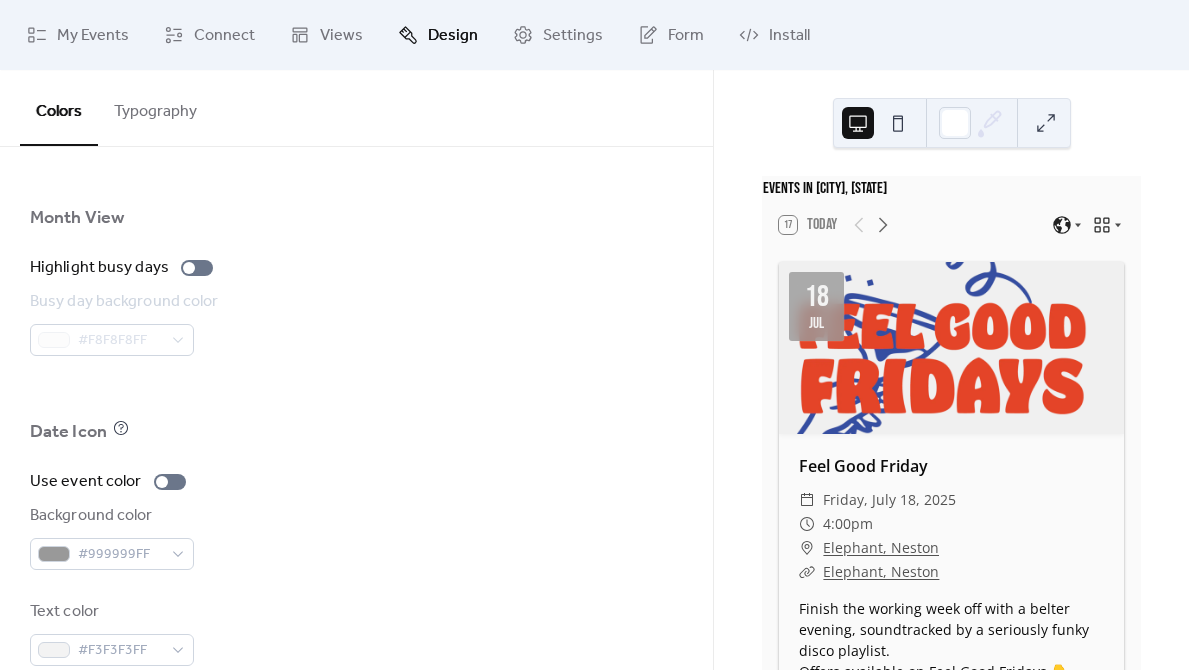 scroll, scrollTop: 1415, scrollLeft: 0, axis: vertical 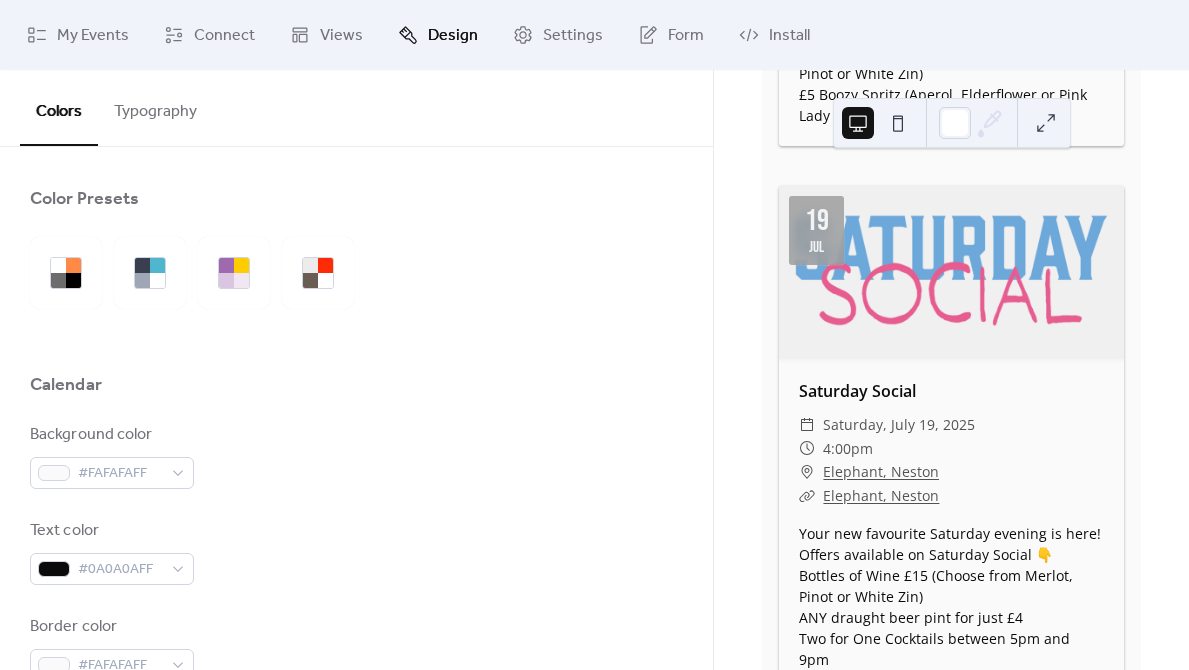 click on "Typography" at bounding box center (155, 107) 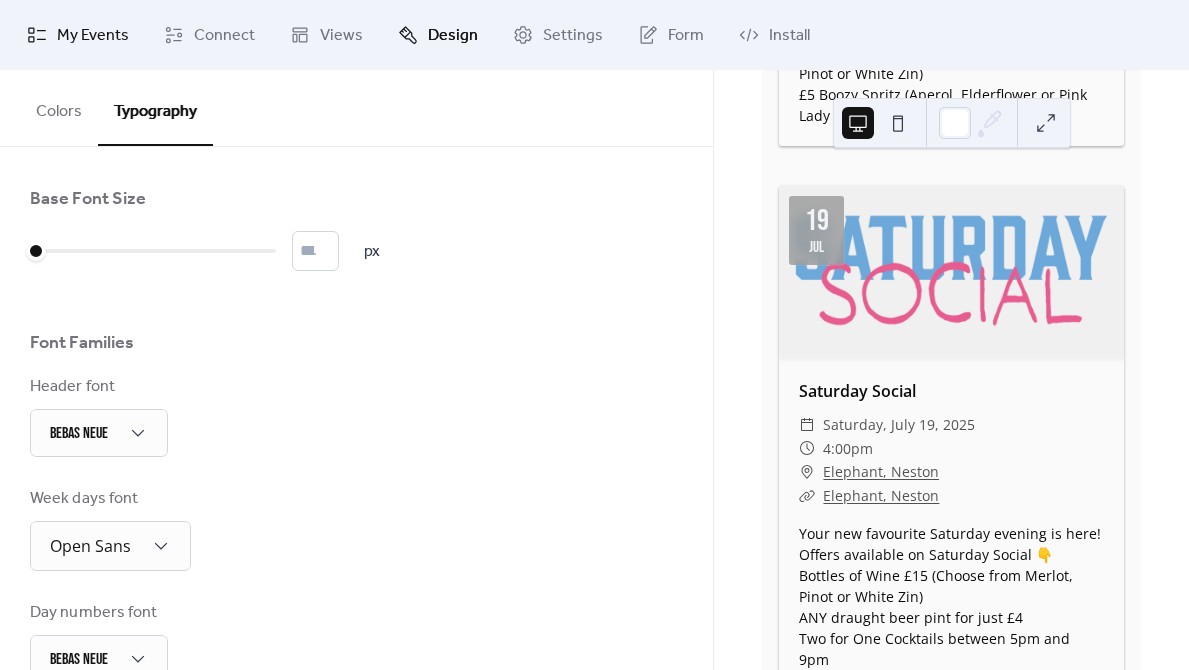 click on "My Events" at bounding box center (93, 36) 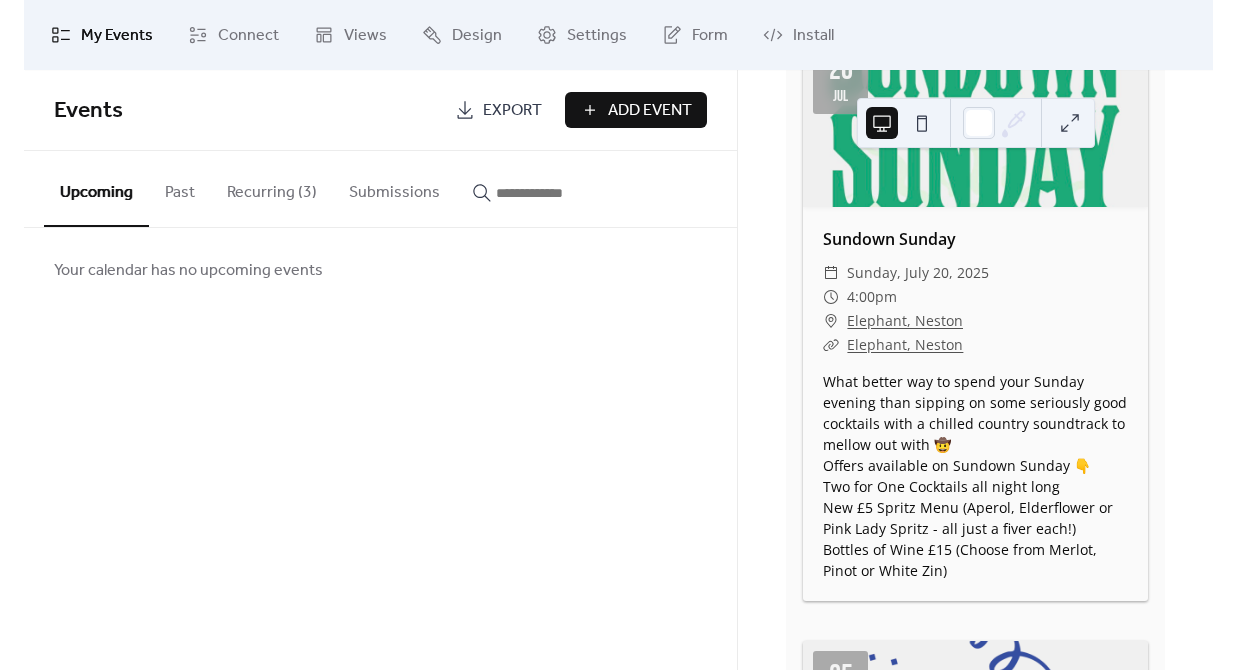 scroll, scrollTop: 1897, scrollLeft: 0, axis: vertical 